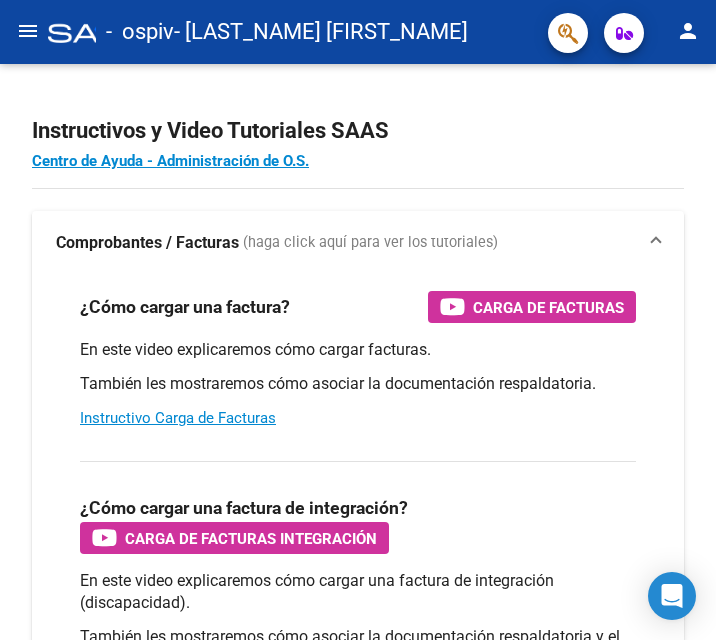 scroll, scrollTop: 0, scrollLeft: 0, axis: both 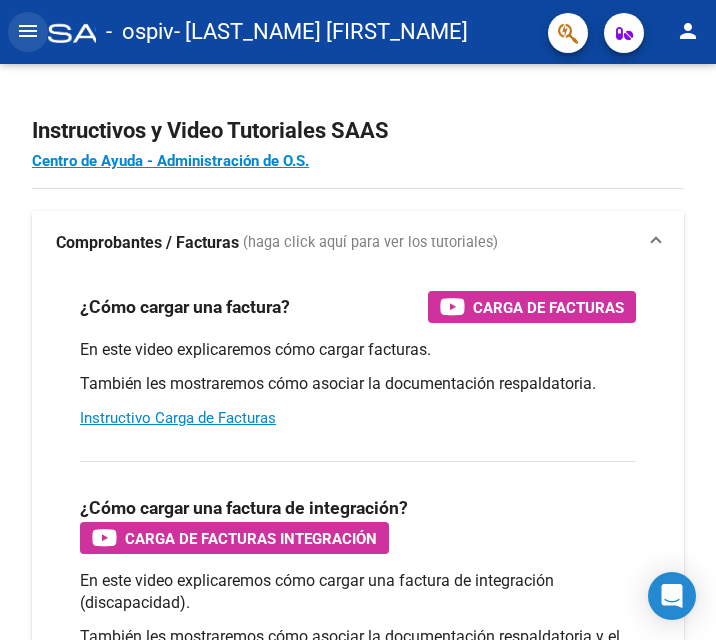 click on "menu" 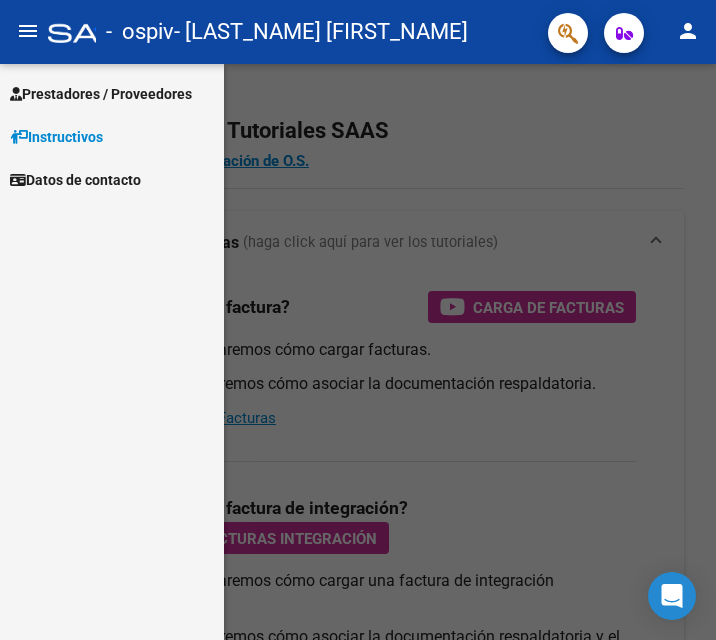 click on "Prestadores / Proveedores" at bounding box center [101, 94] 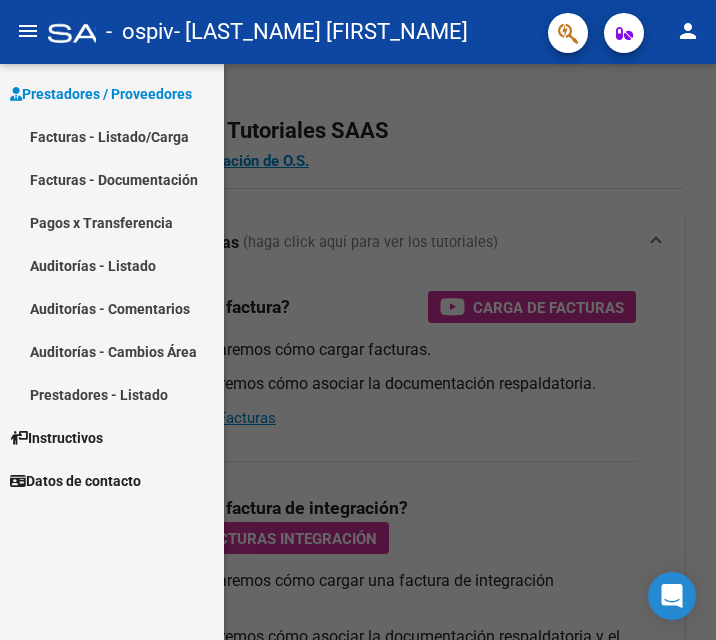 click on "Facturas - Listado/Carga" at bounding box center (112, 136) 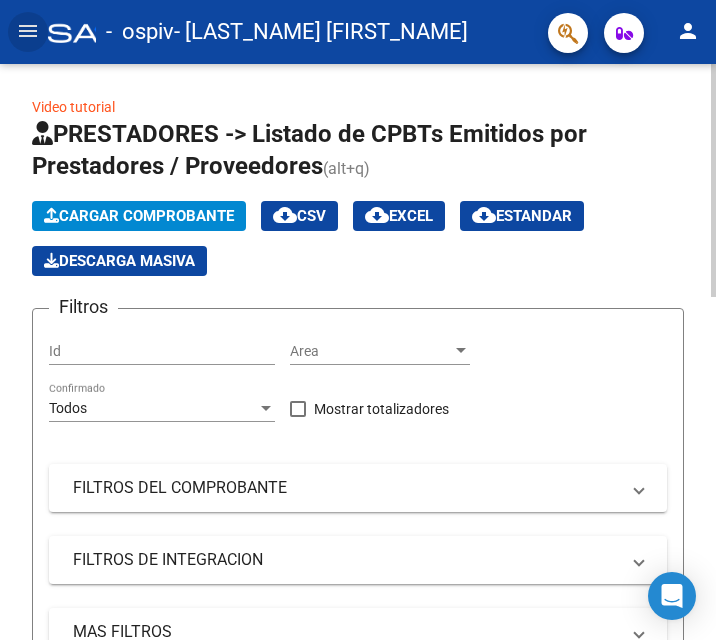 click on "Cargar Comprobante" 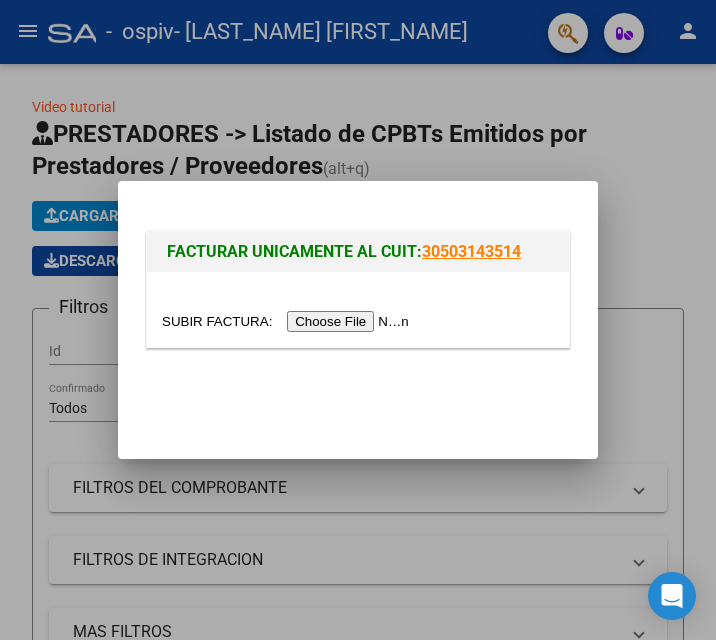 click at bounding box center (288, 321) 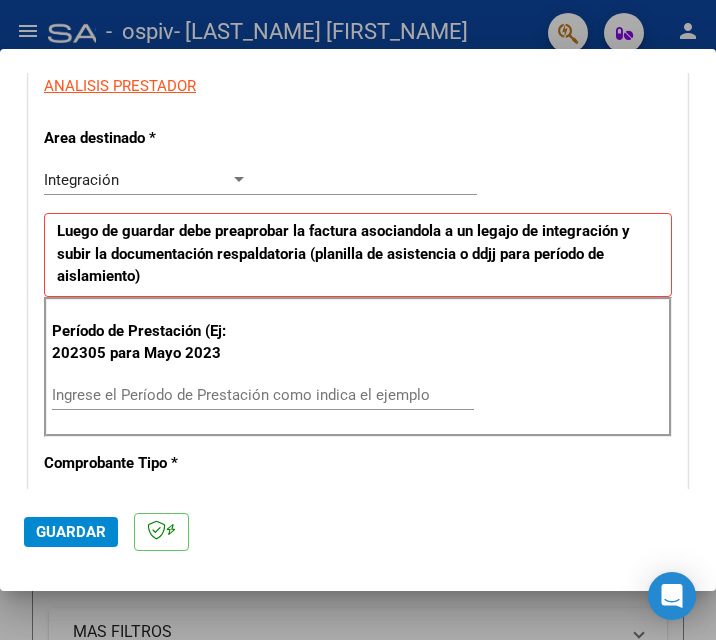 scroll, scrollTop: 381, scrollLeft: 0, axis: vertical 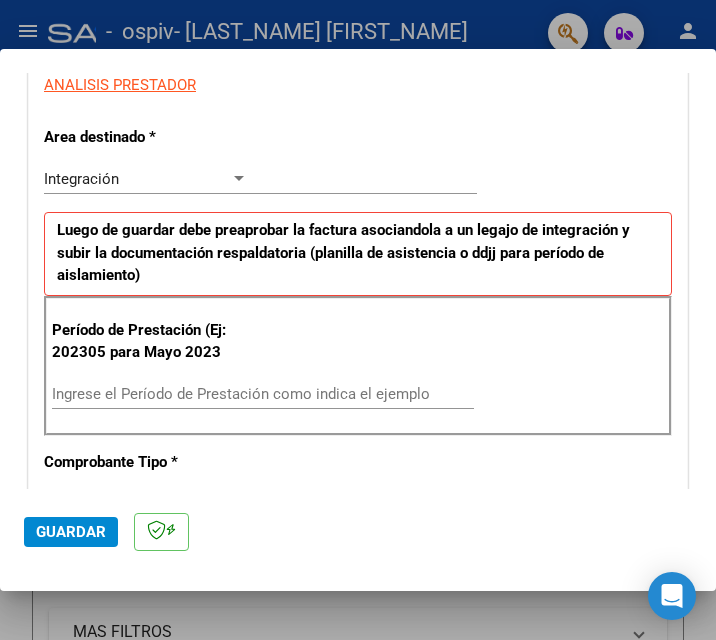 click on "Ingrese el Período de Prestación como indica el ejemplo" at bounding box center [151, 394] 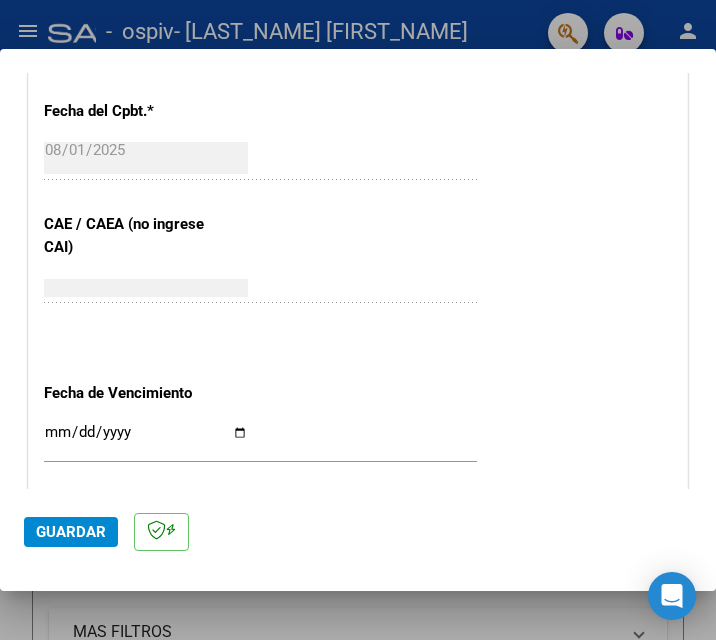 scroll, scrollTop: 1176, scrollLeft: 0, axis: vertical 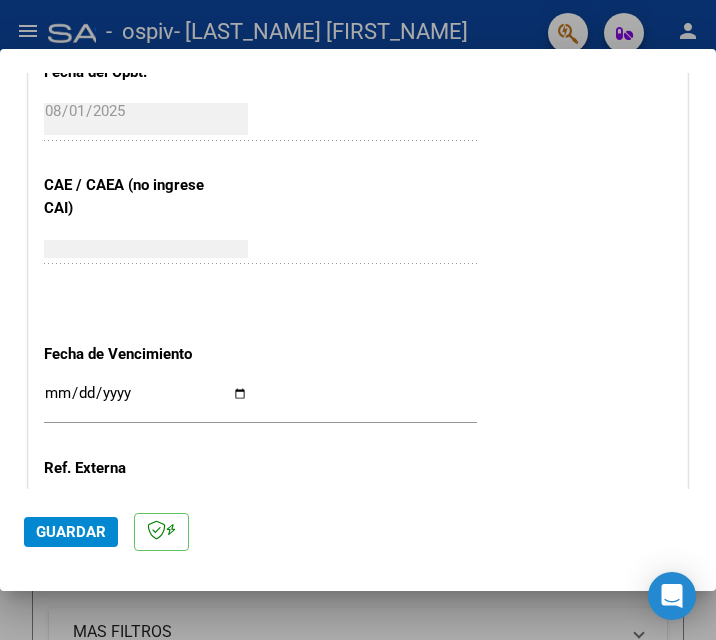 type on "202507" 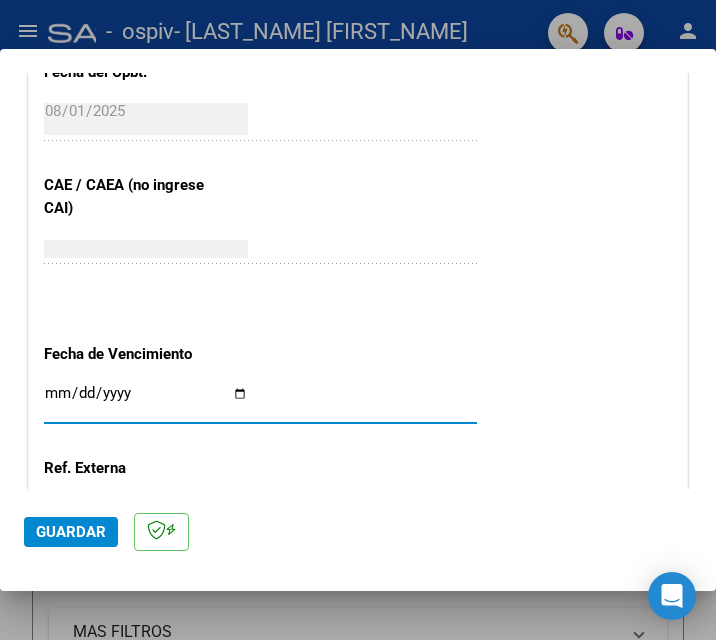 click on "Ingresar la fecha" at bounding box center (146, 401) 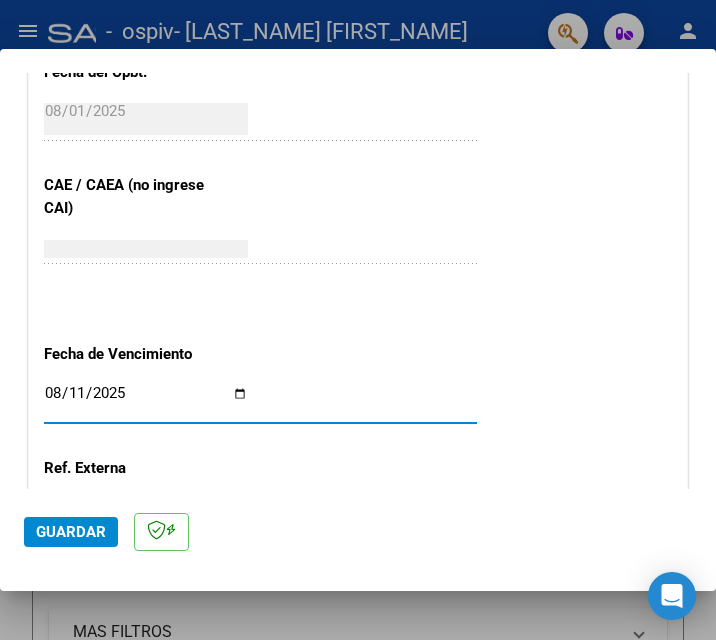 type on "2025-08-11" 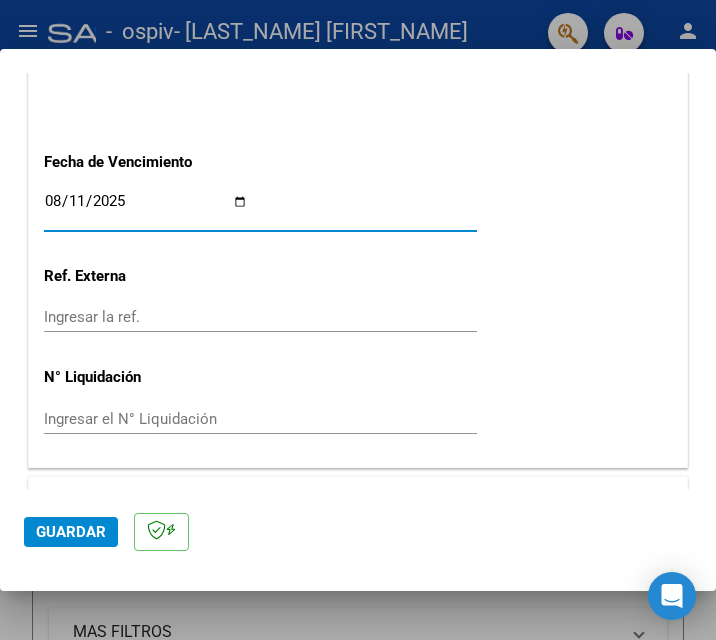 scroll, scrollTop: 1409, scrollLeft: 0, axis: vertical 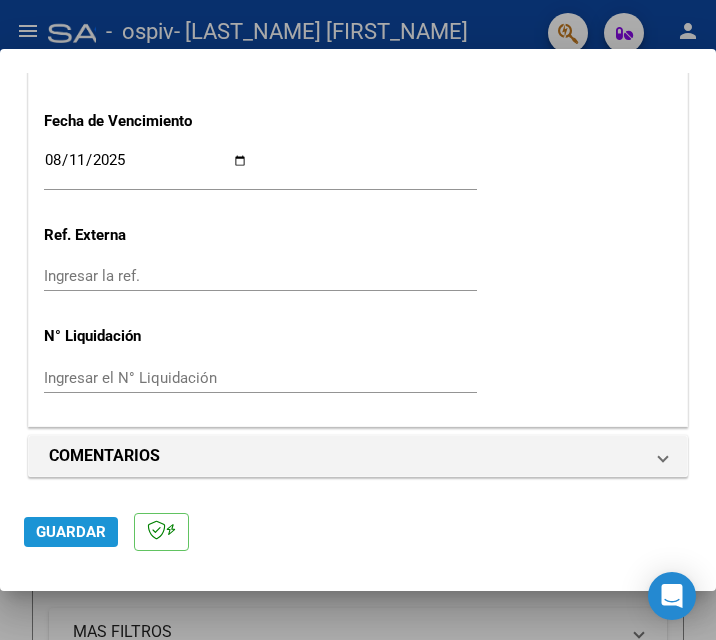 click on "Guardar" 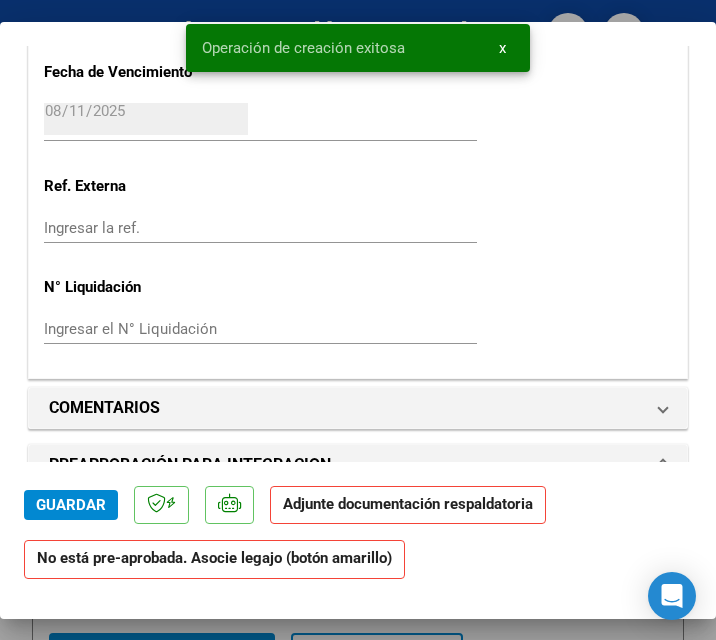 scroll, scrollTop: 1578, scrollLeft: 0, axis: vertical 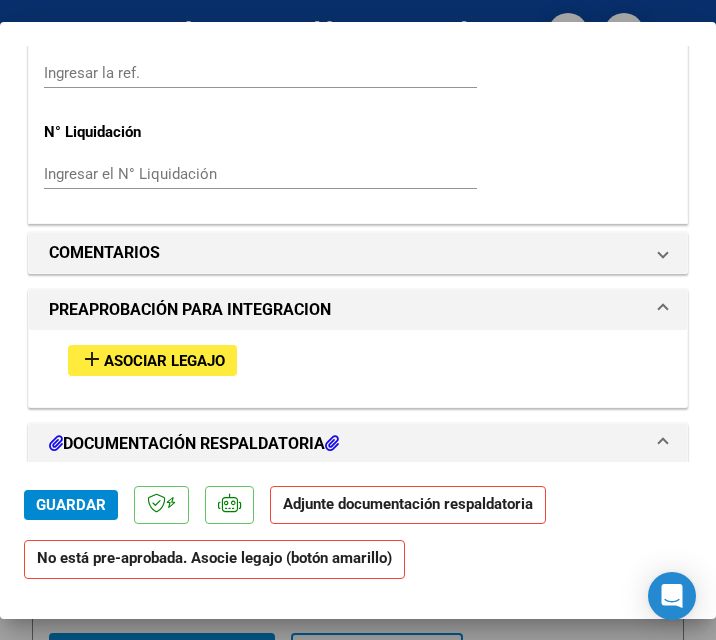 click on "Asociar Legajo" at bounding box center (164, 361) 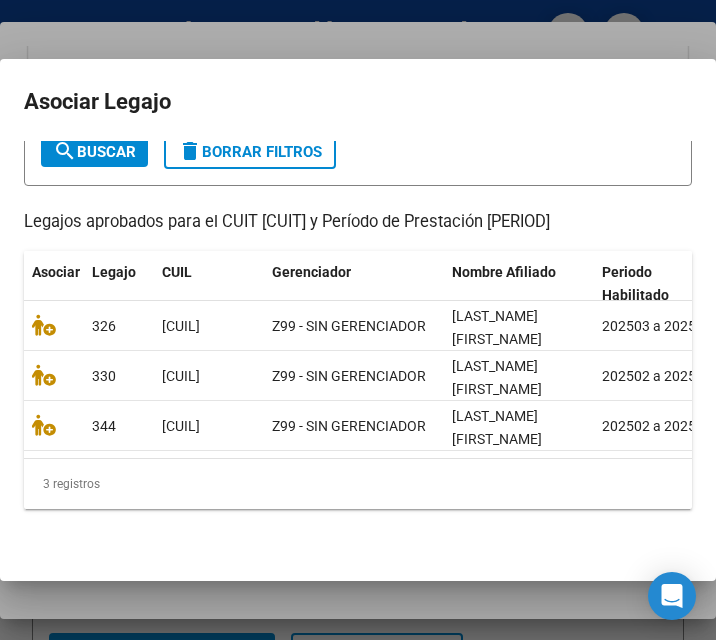 scroll, scrollTop: 160, scrollLeft: 0, axis: vertical 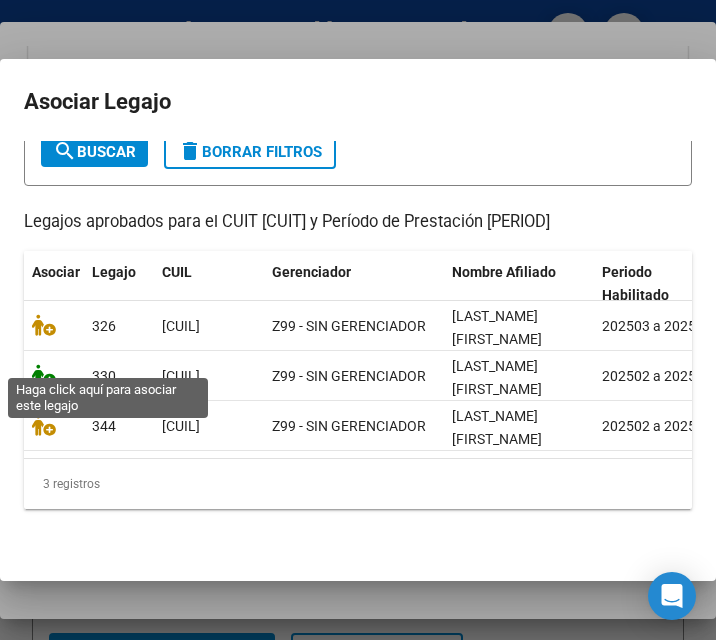 click 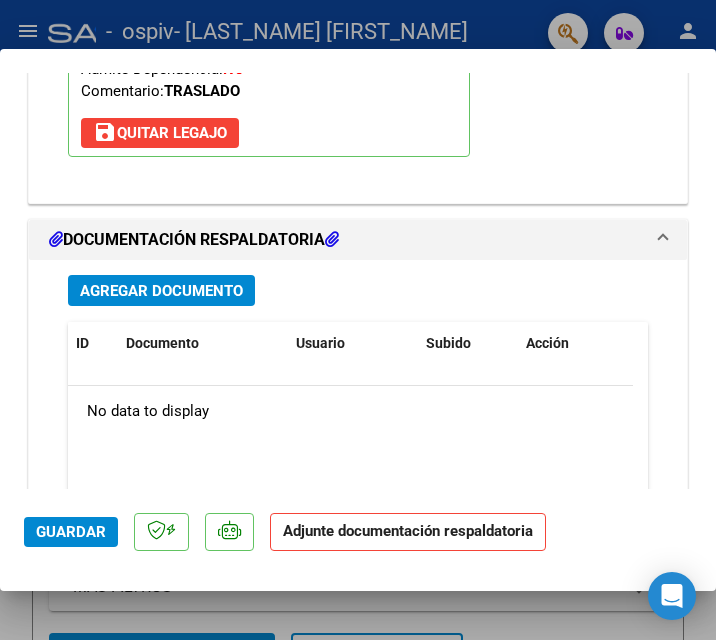 scroll, scrollTop: 2139, scrollLeft: 0, axis: vertical 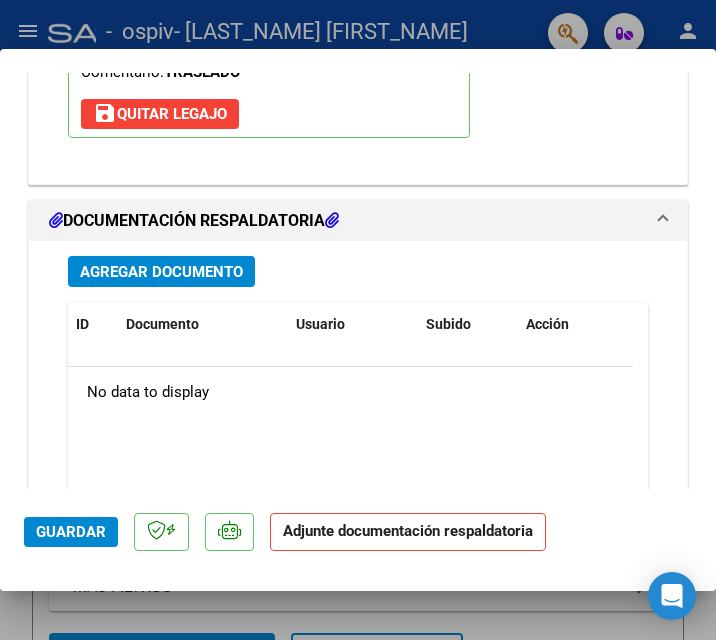 click on "Agregar Documento" at bounding box center (161, 272) 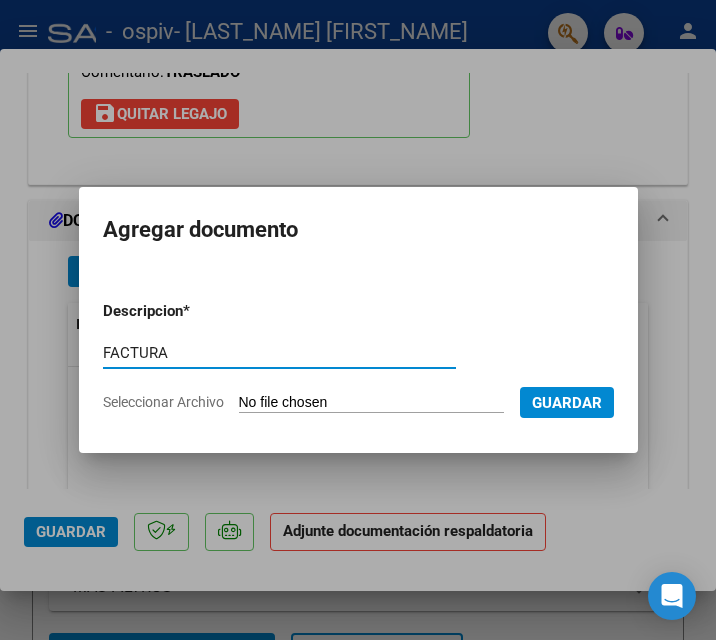 type on "FACTURA" 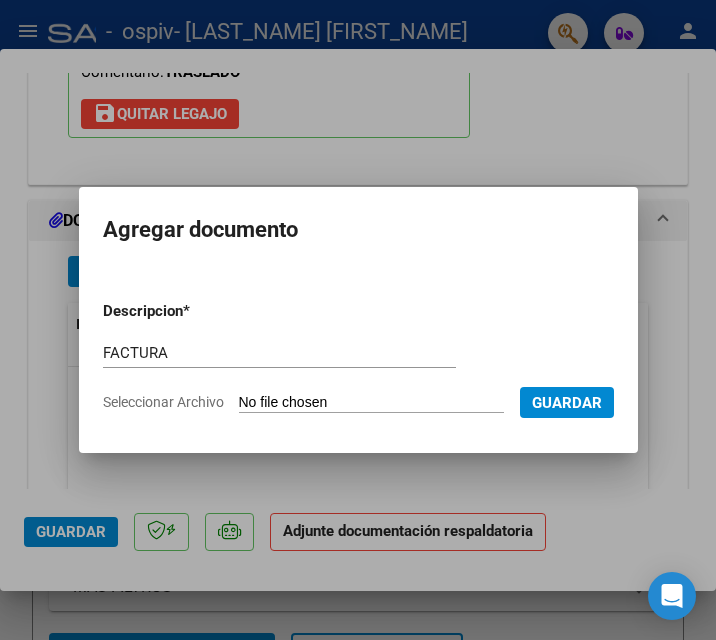 type on "C:\fakepath\[CUIT]_[NUMBER]_[NUMBER]_[NUMBER].pdf" 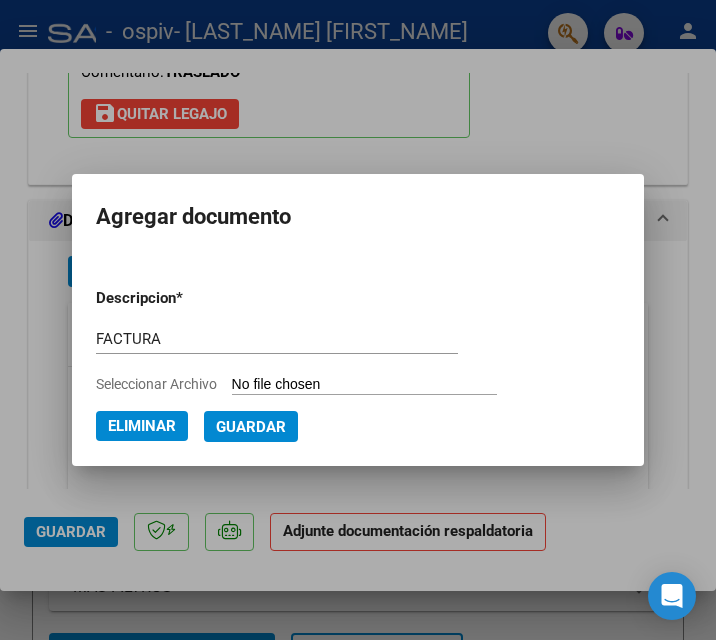 click on "Guardar" at bounding box center (251, 427) 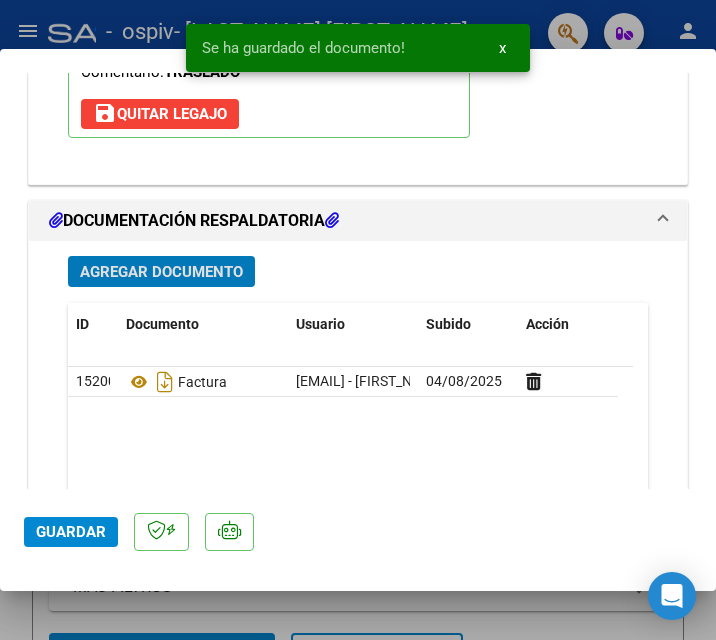 click on "Guardar" 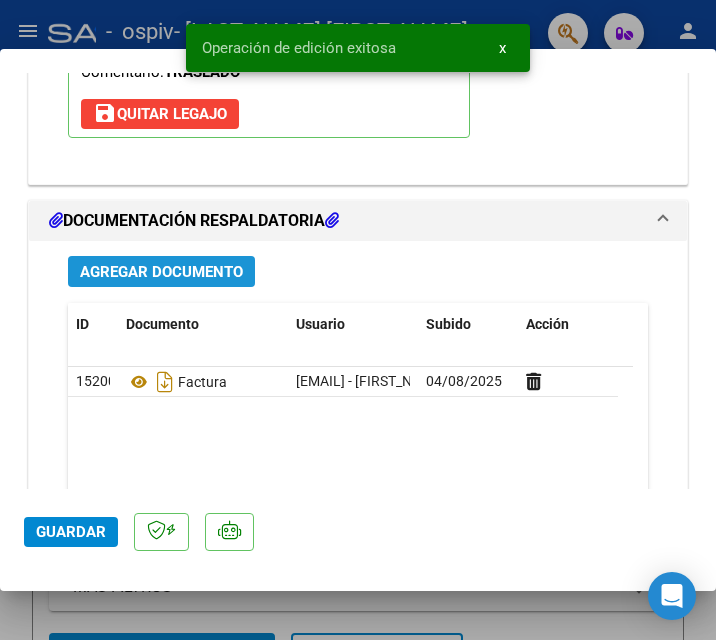 click on "Agregar Documento" at bounding box center [161, 271] 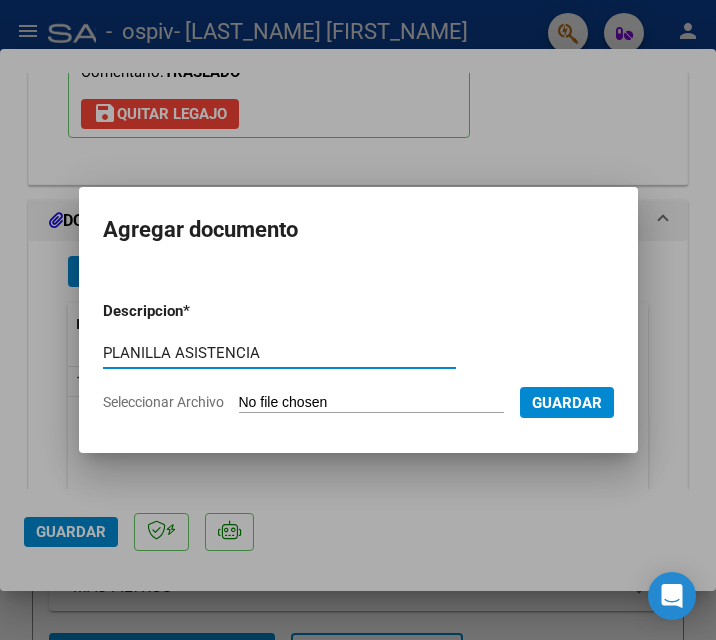 type on "PLANILLA ASISTENCIA" 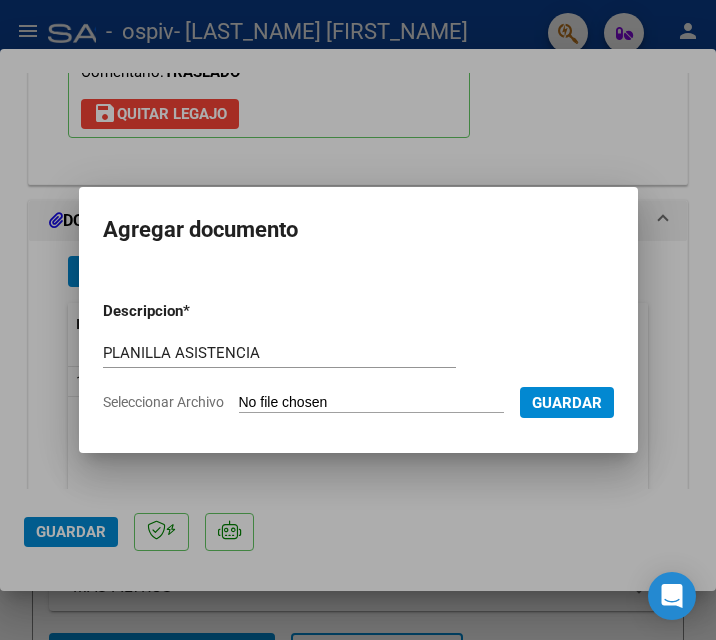 type on "C:\fakepath\[LAST_NAME].pdf" 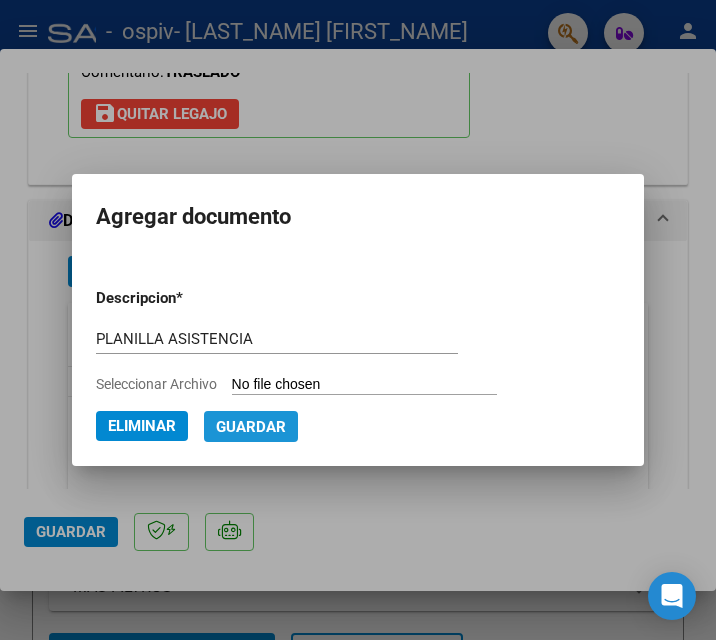 click on "Guardar" at bounding box center (251, 427) 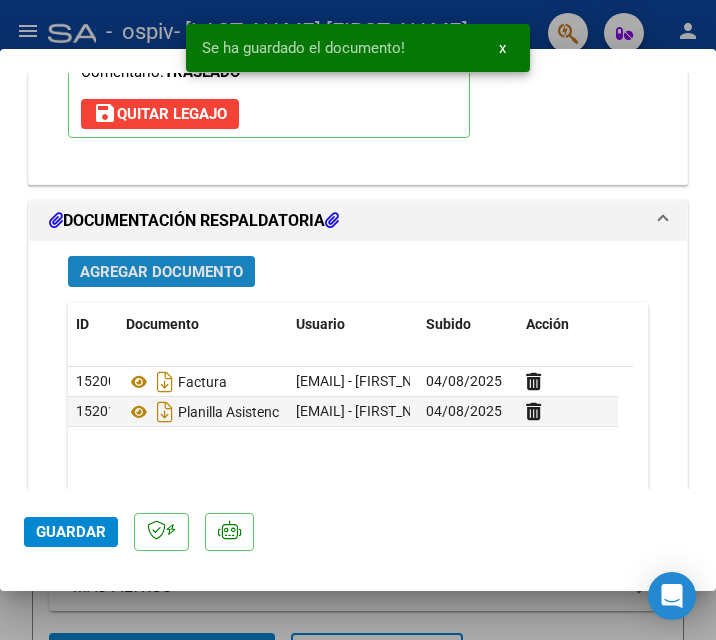 click on "Agregar Documento" at bounding box center (161, 272) 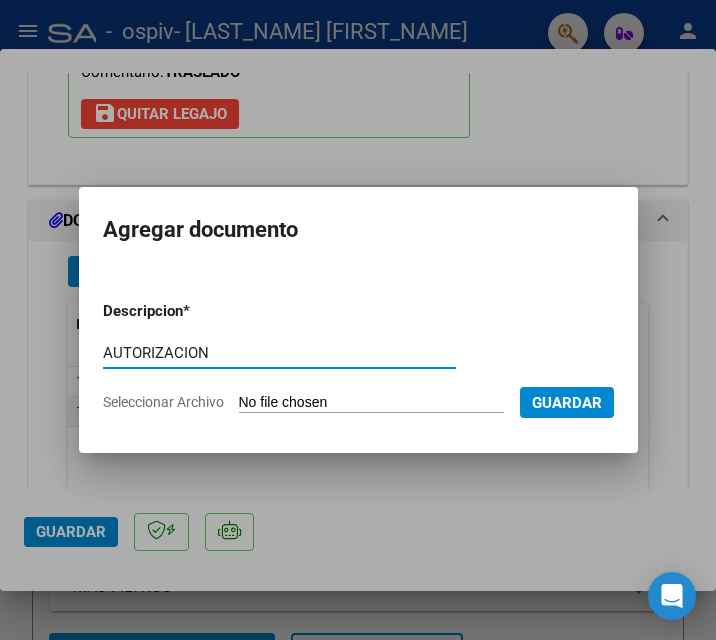 type on "AUTORIZACION" 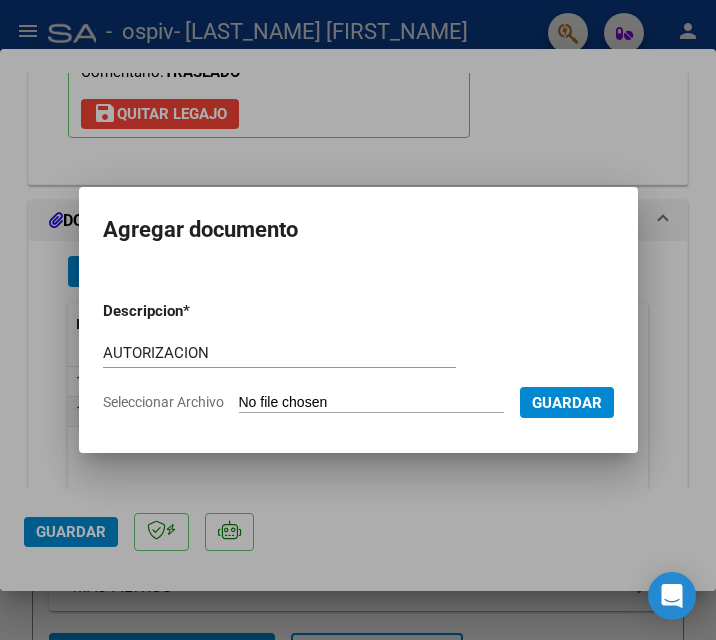 type on "C:\fakepath\[LAST_NAME] [FIRST_NAME] TRASLADO TERAPIAS [YEAR].pdf" 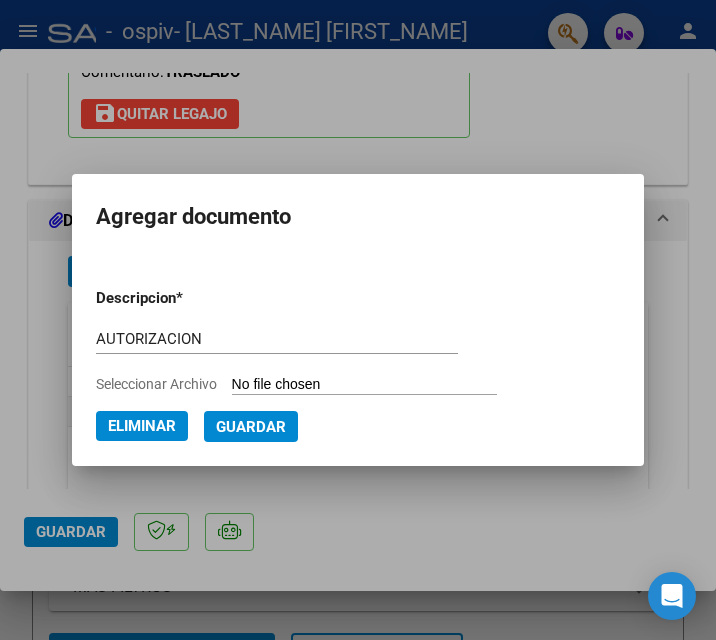 click on "Guardar" at bounding box center [251, 427] 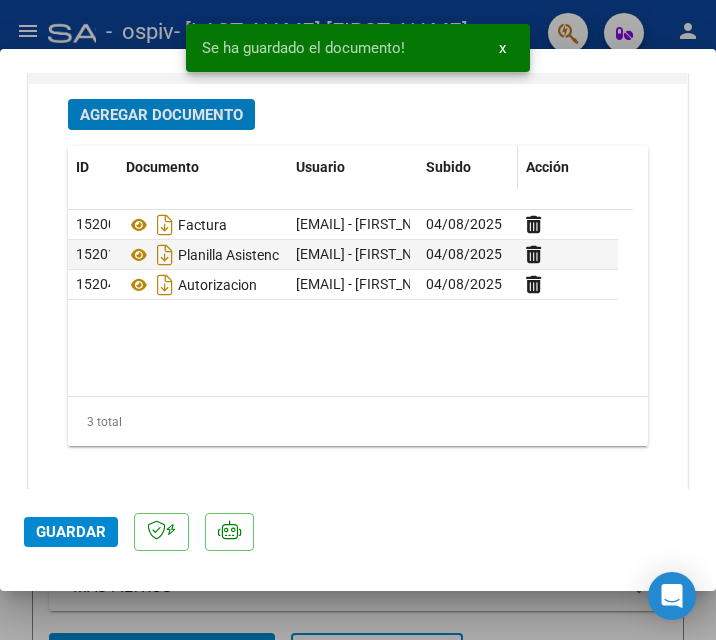 scroll, scrollTop: 2299, scrollLeft: 0, axis: vertical 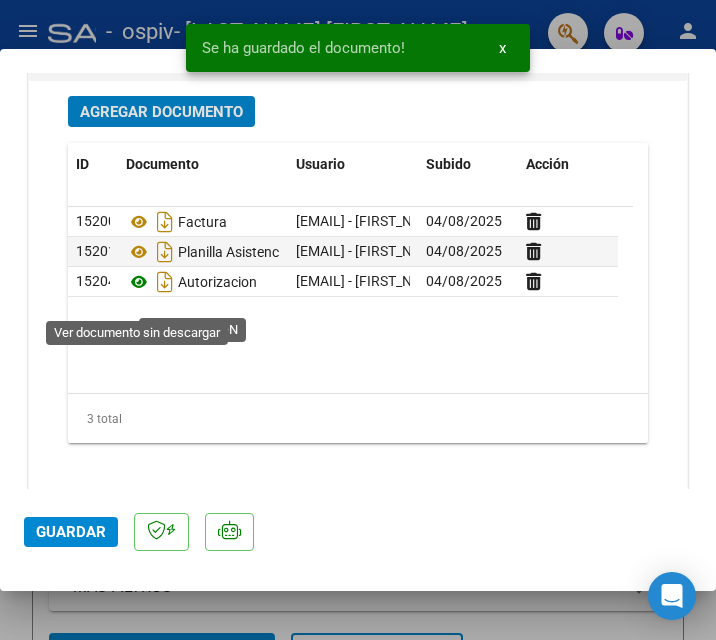 click 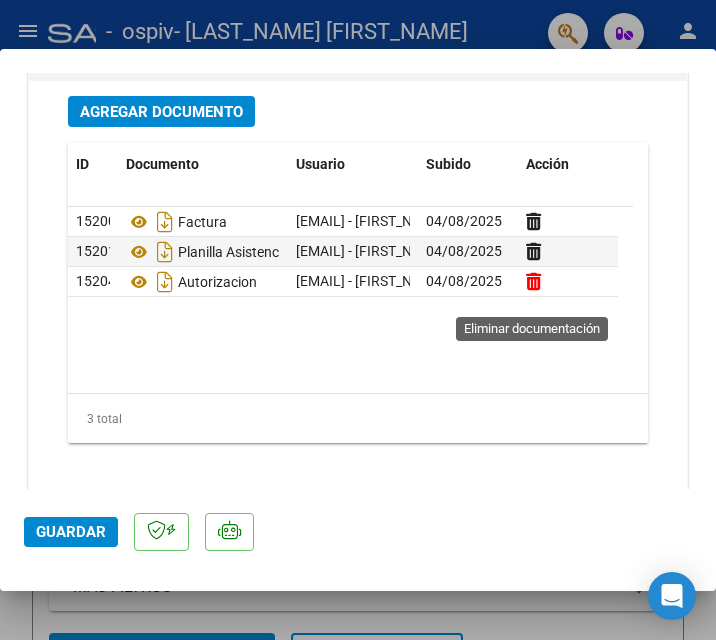click 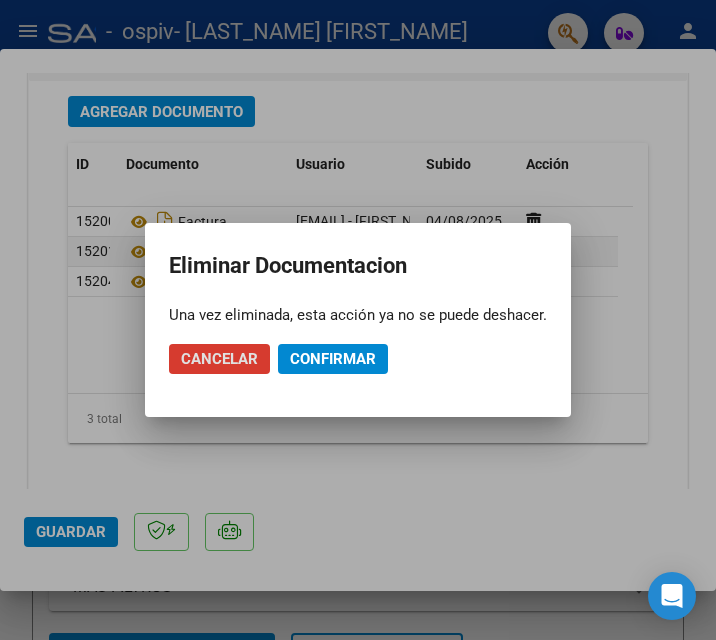 click on "Confirmar" 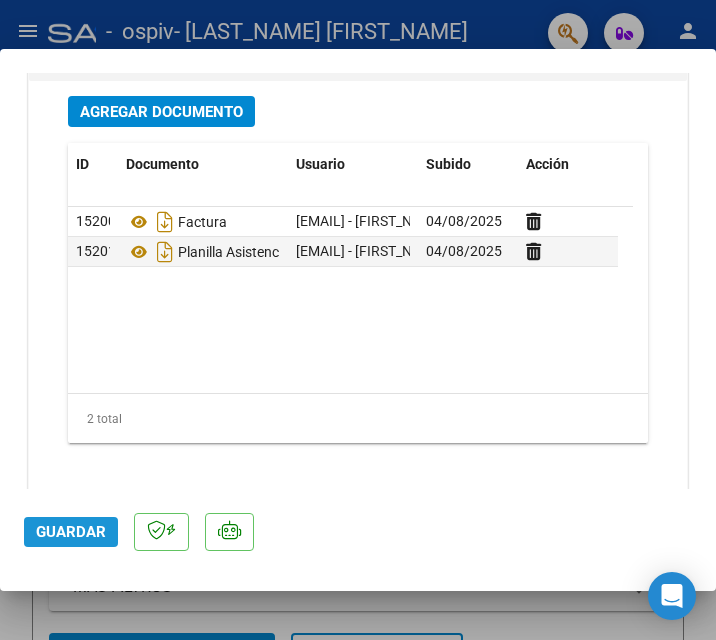 click on "Guardar" 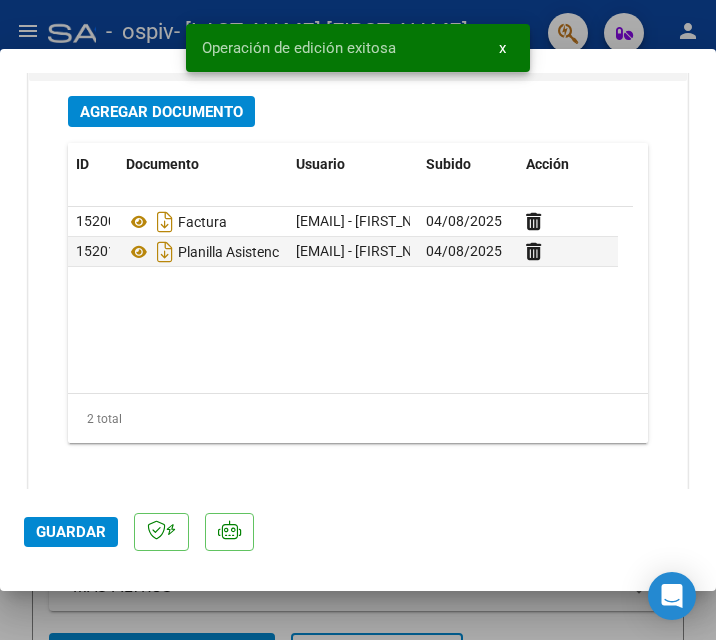 click at bounding box center [358, 320] 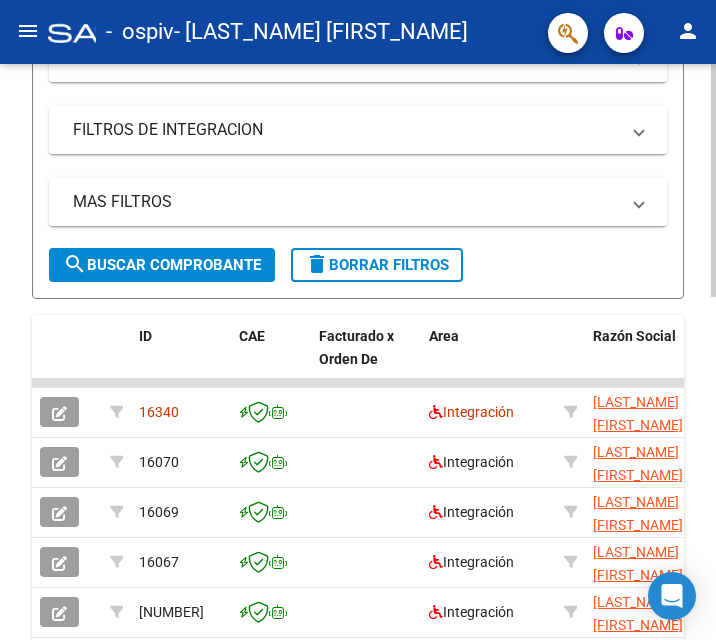 scroll, scrollTop: 0, scrollLeft: 0, axis: both 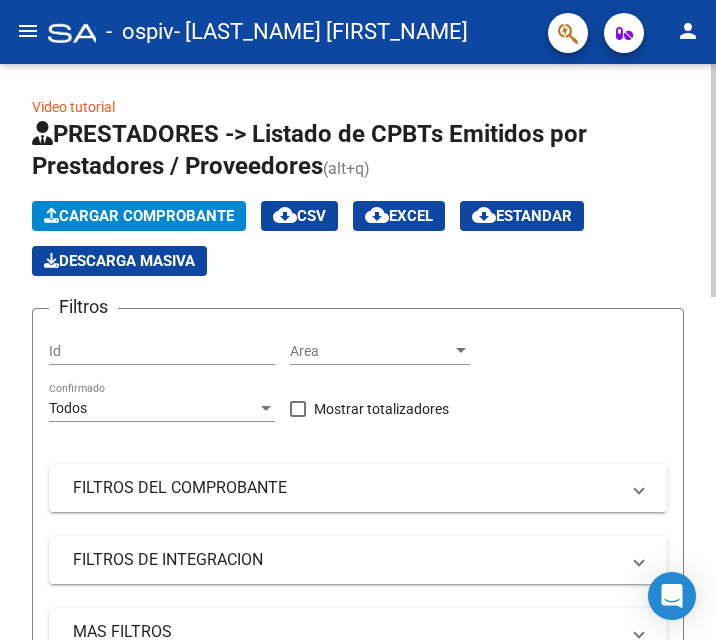 click 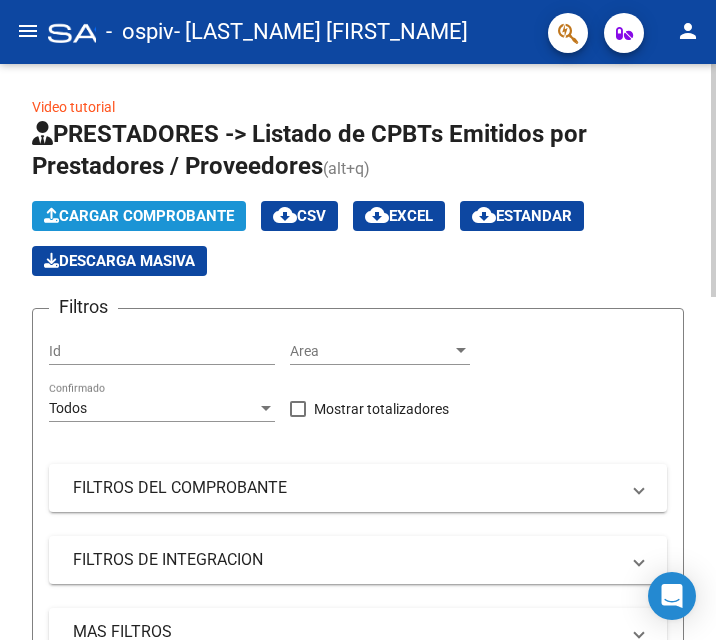 click on "Cargar Comprobante" 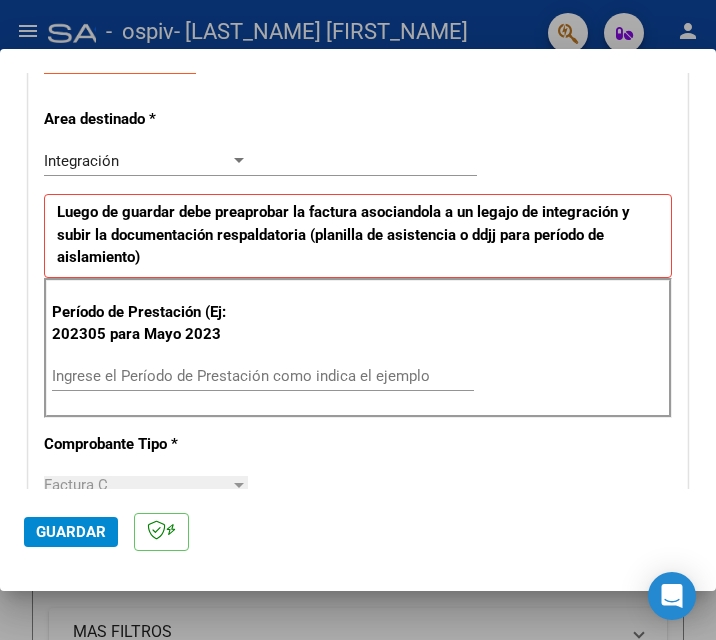 scroll, scrollTop: 396, scrollLeft: 0, axis: vertical 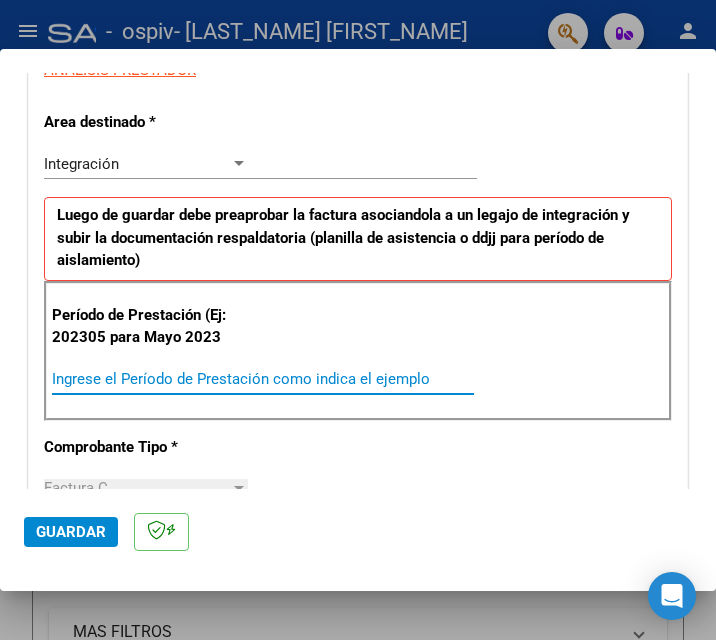 click on "Ingrese el Período de Prestación como indica el ejemplo" at bounding box center [151, 379] 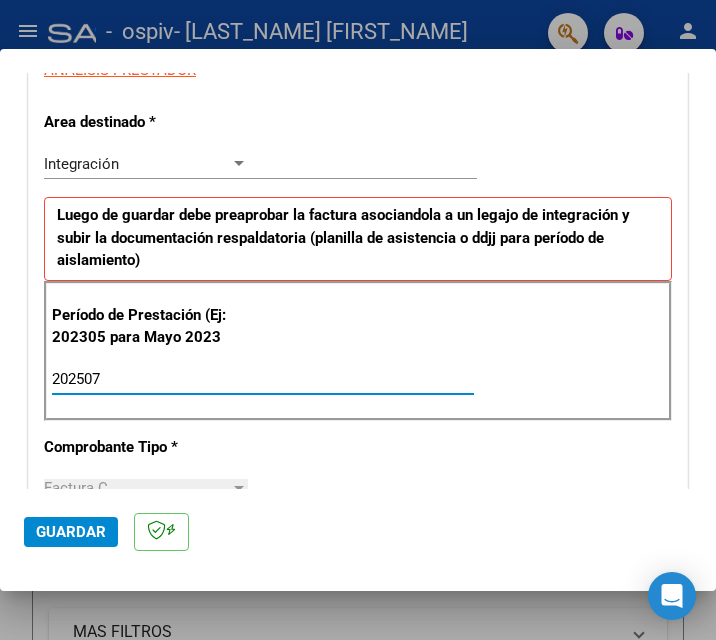 type on "202507" 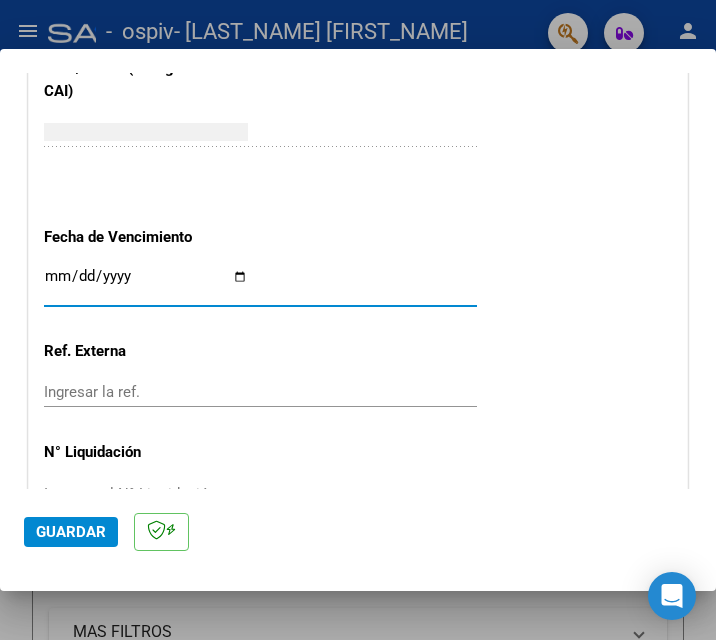 click on "Ingresar la fecha" at bounding box center [146, 284] 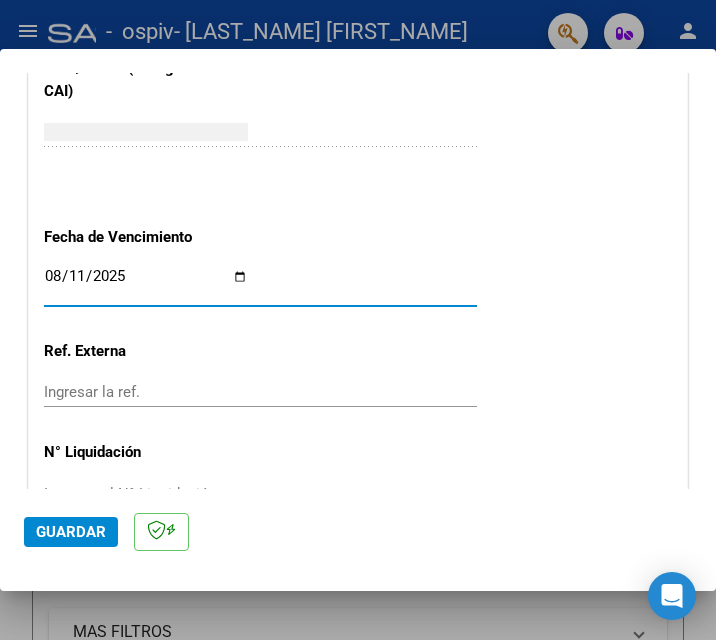 type on "2025-08-11" 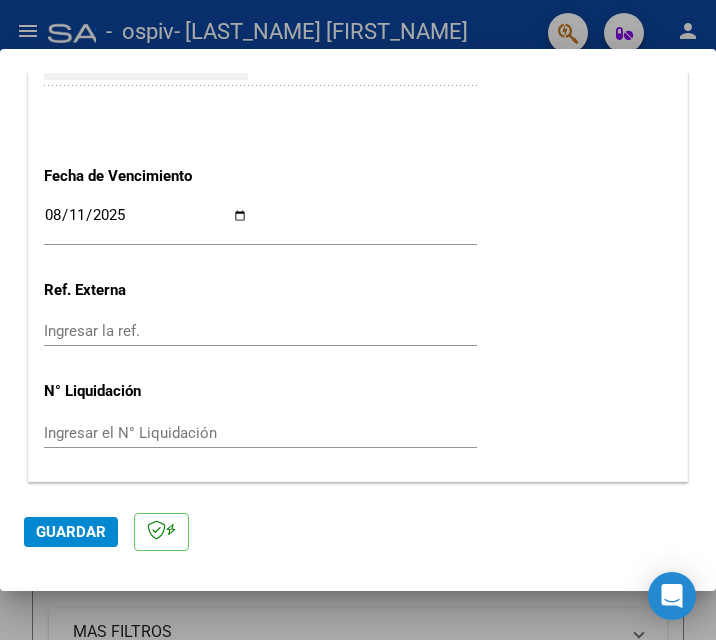 scroll, scrollTop: 1409, scrollLeft: 0, axis: vertical 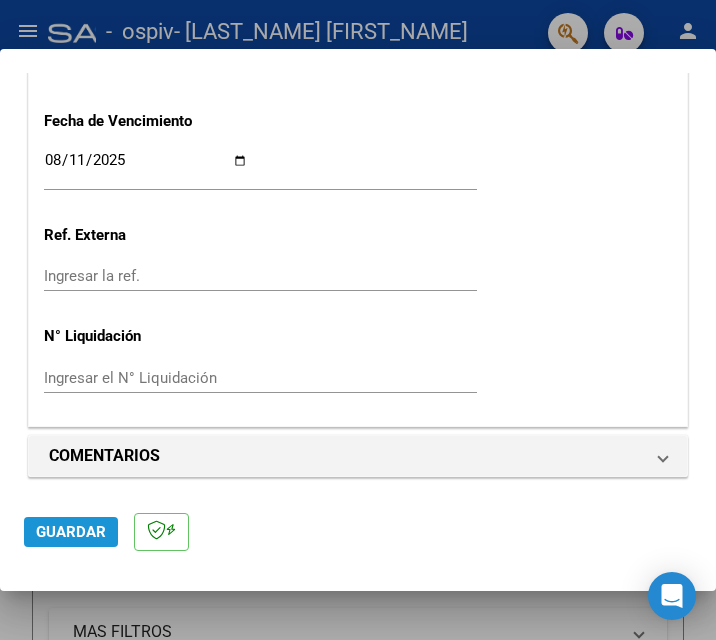 click on "Guardar" 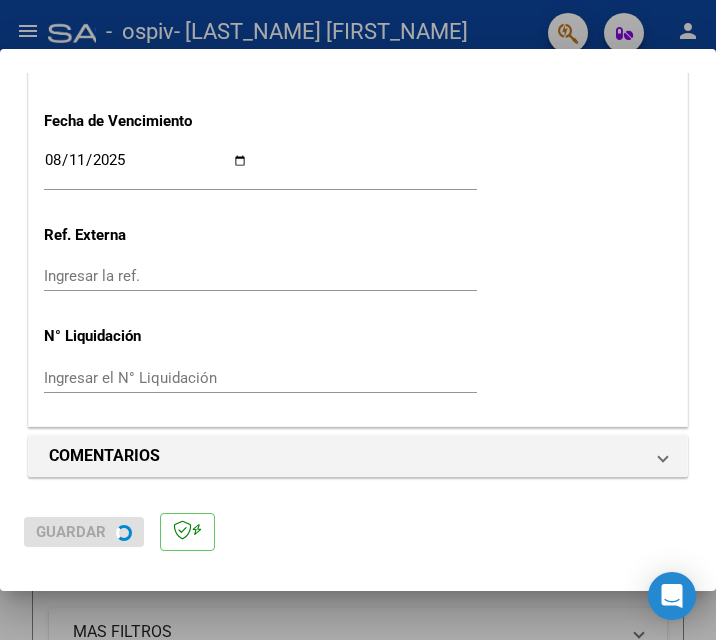 scroll, scrollTop: 0, scrollLeft: 0, axis: both 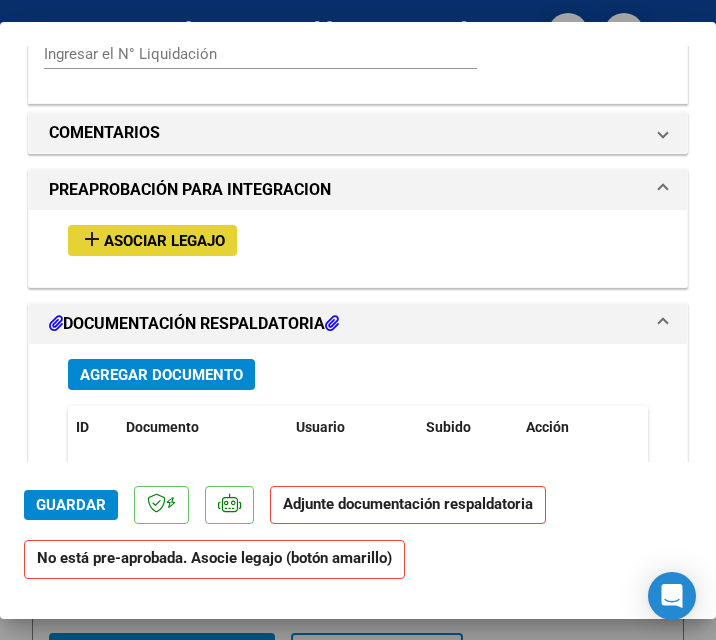 click on "Asociar Legajo" at bounding box center (164, 241) 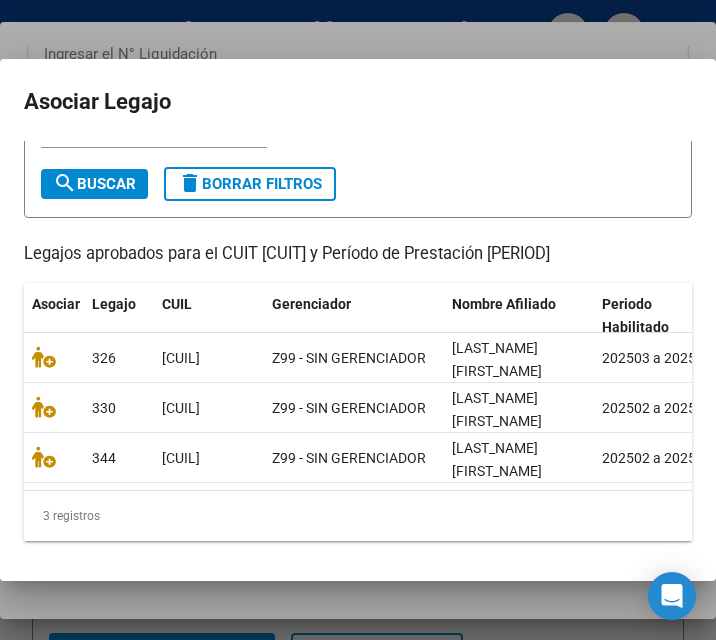 scroll, scrollTop: 109, scrollLeft: 0, axis: vertical 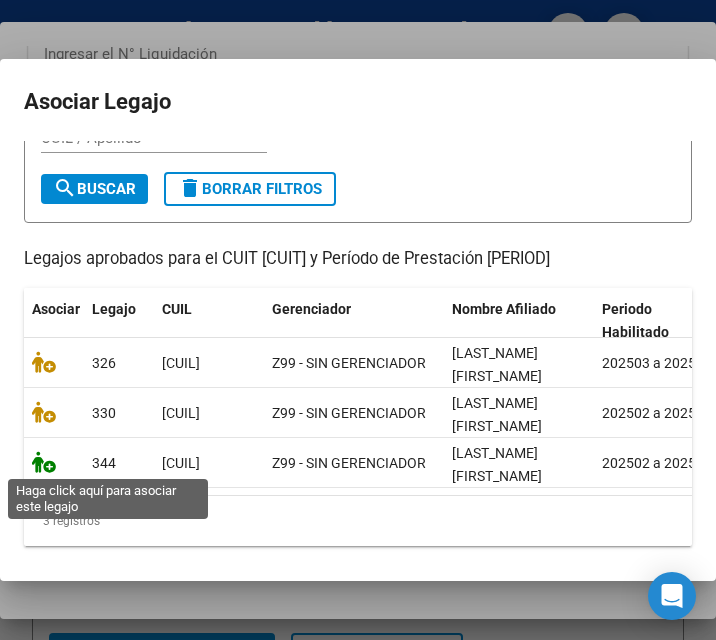 click 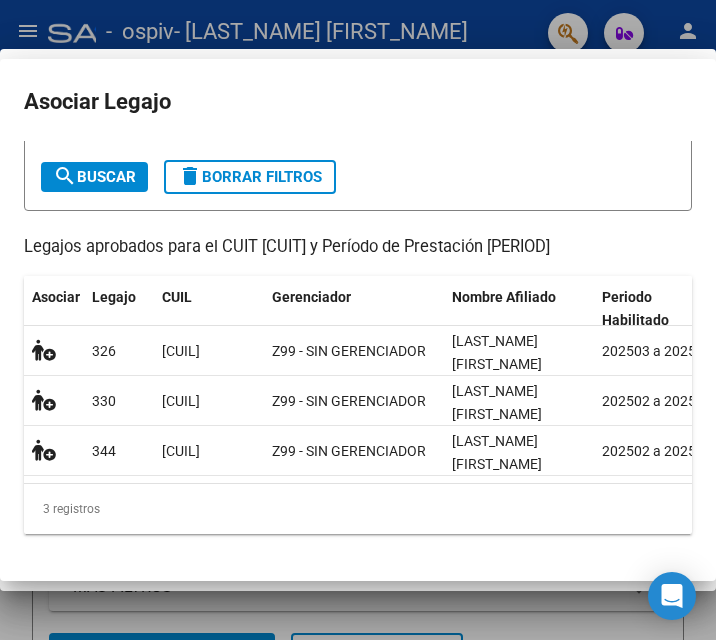 scroll, scrollTop: 1773, scrollLeft: 0, axis: vertical 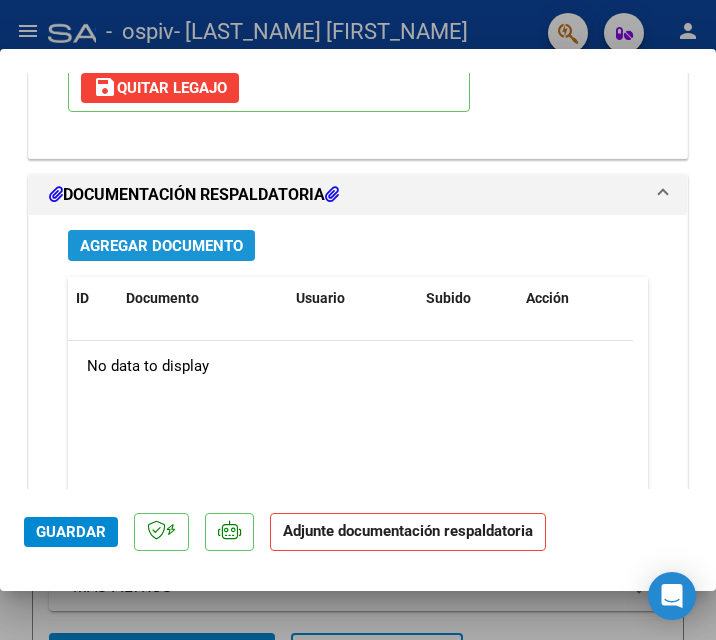 click on "Agregar Documento" at bounding box center [161, 246] 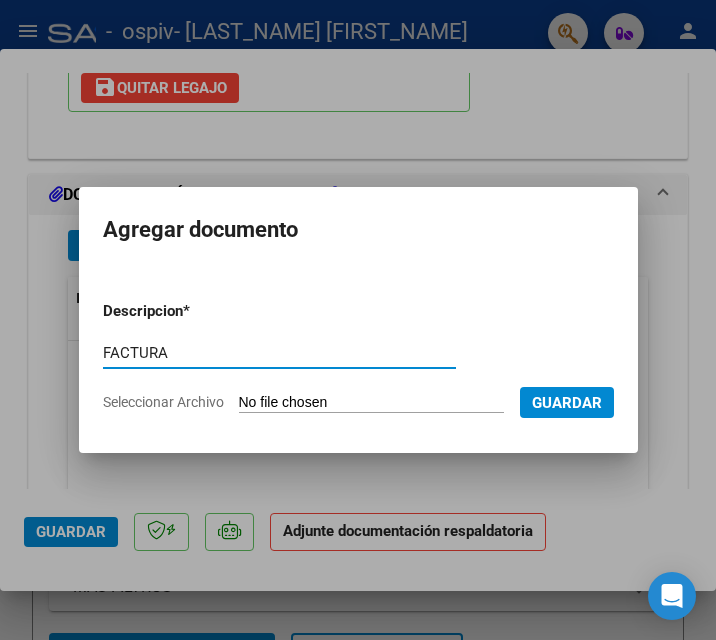 type on "FACTURA" 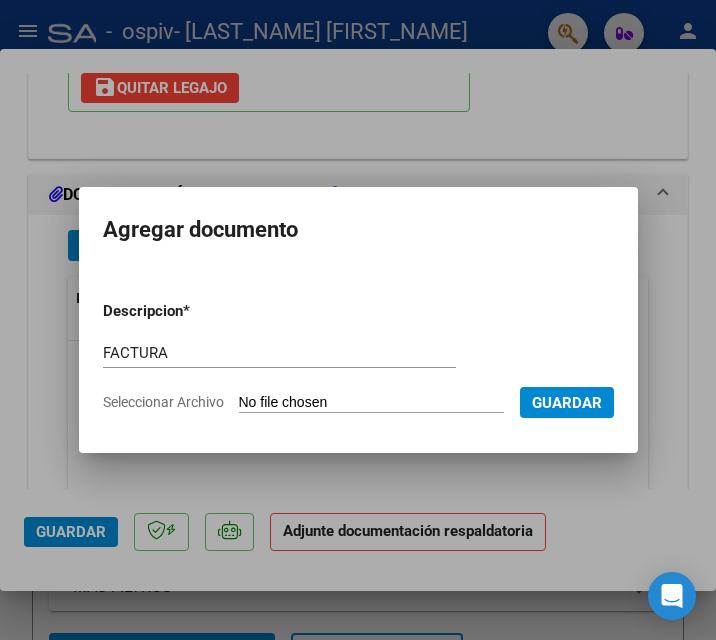 click on "Seleccionar Archivo" at bounding box center [371, 403] 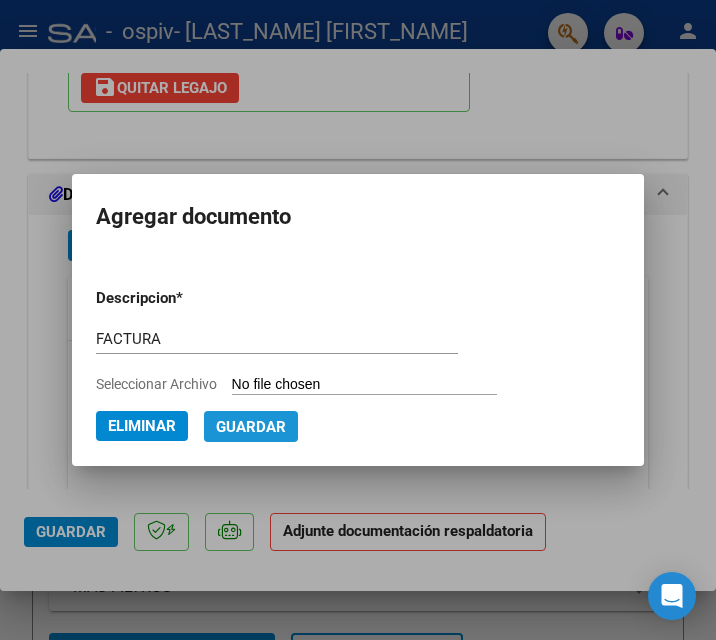 click on "Guardar" at bounding box center [251, 427] 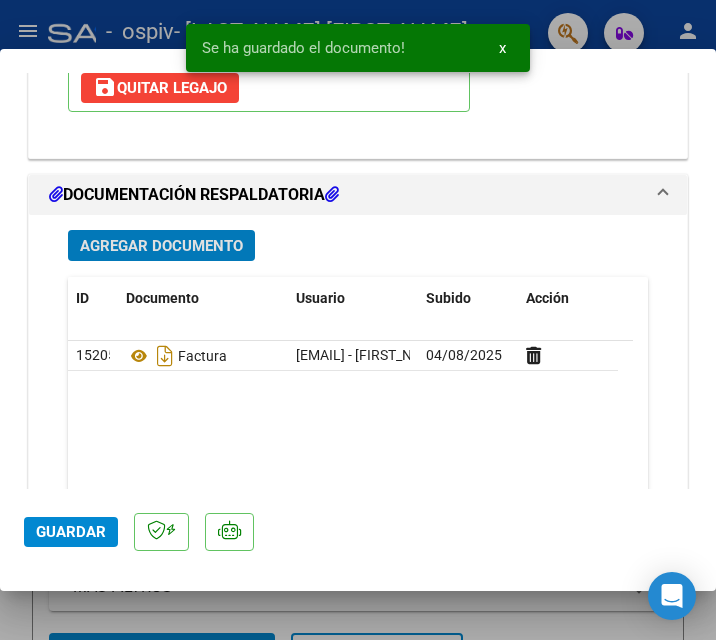 click on "Agregar Documento" at bounding box center (161, 246) 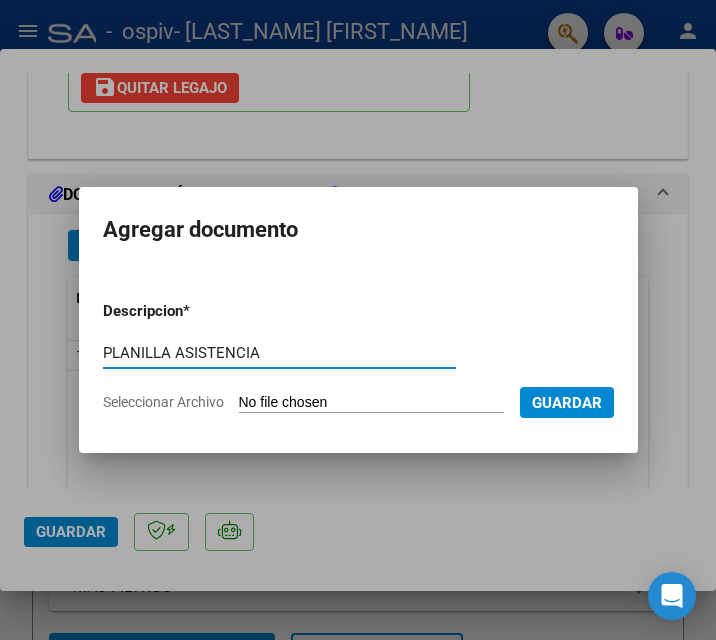 type on "PLANILLA ASISTENCIA" 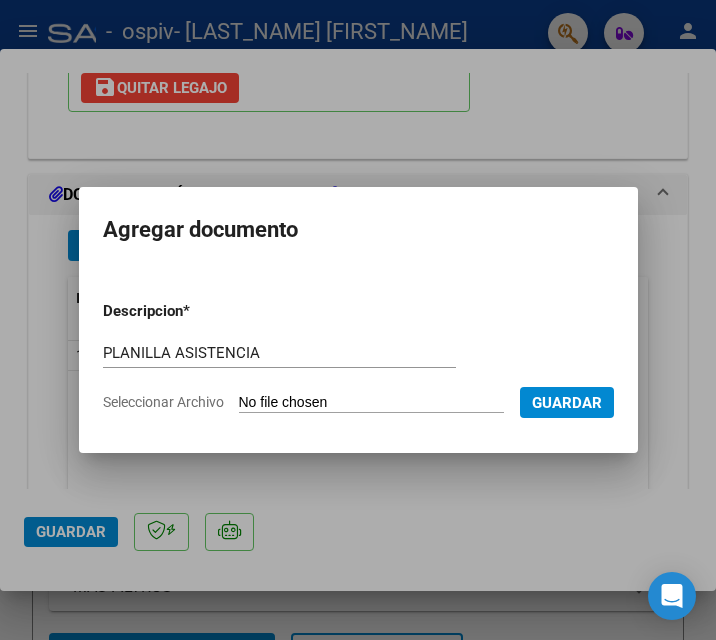 click on "Seleccionar Archivo" at bounding box center [371, 403] 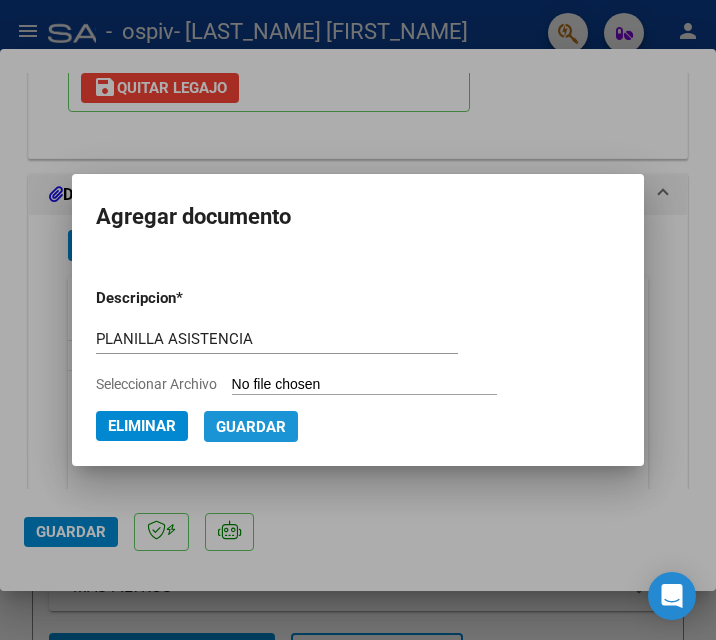 click on "Guardar" at bounding box center (251, 427) 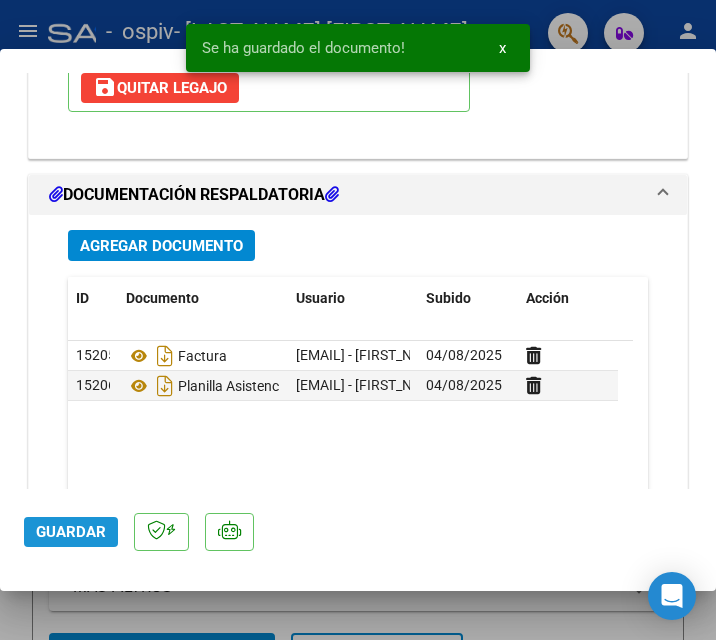 click on "Guardar" 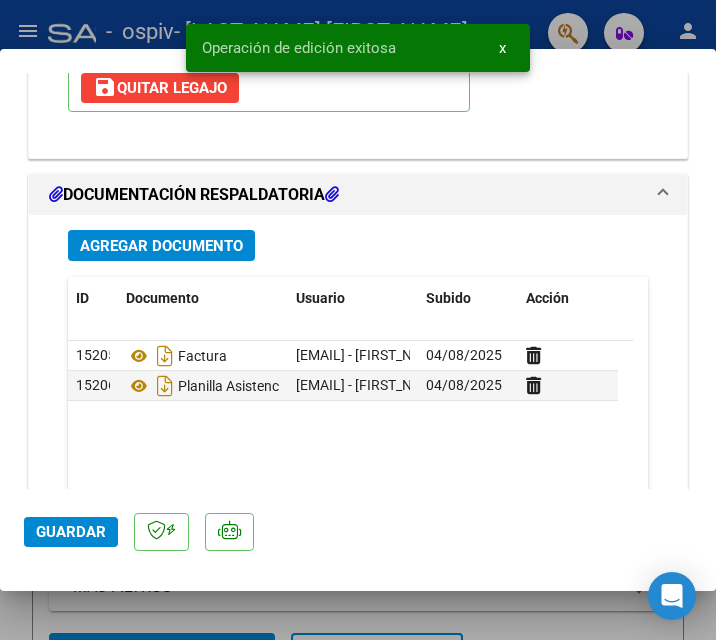 click at bounding box center [358, 320] 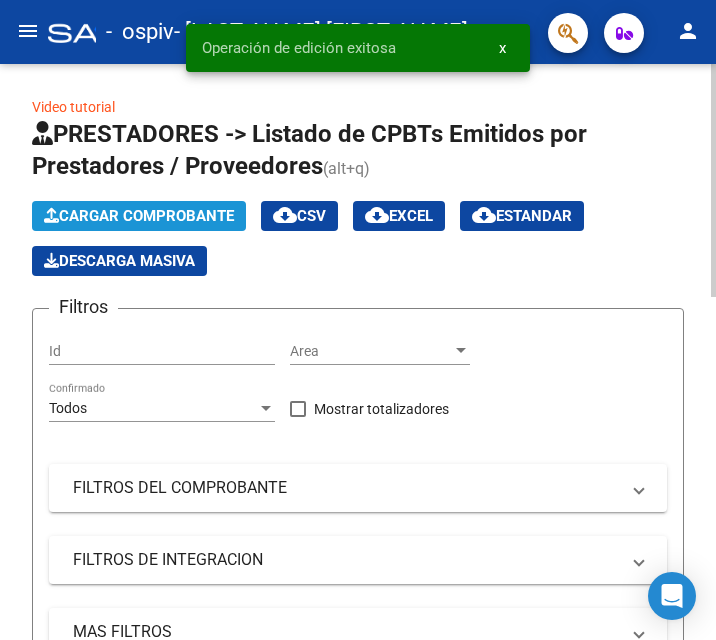 click on "Cargar Comprobante" 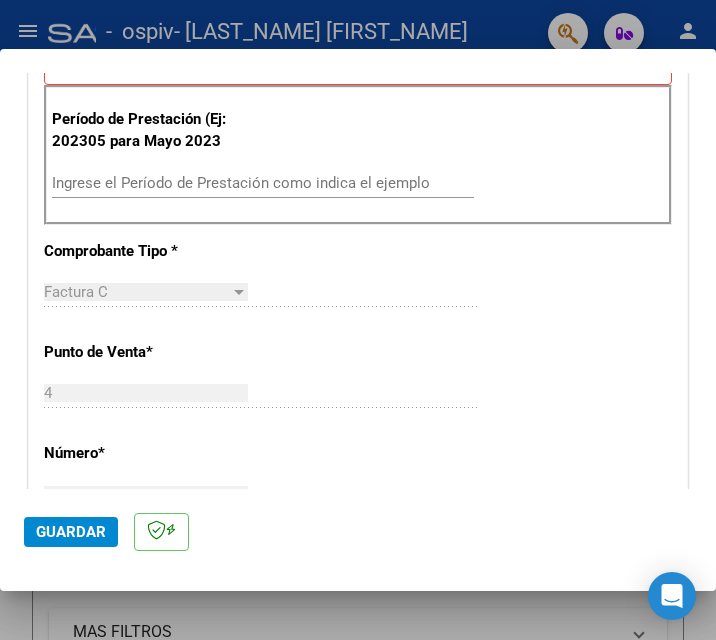scroll, scrollTop: 581, scrollLeft: 0, axis: vertical 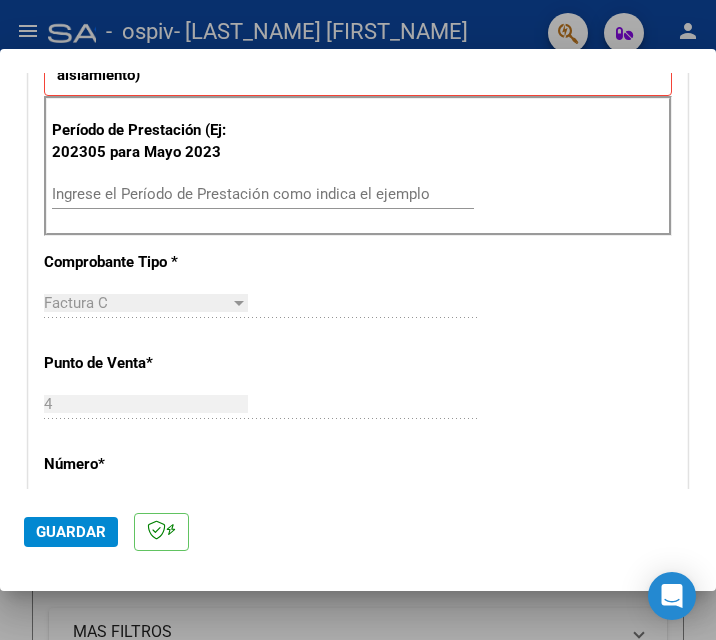 click on "Ingrese el Período de Prestación como indica el ejemplo" at bounding box center (263, 194) 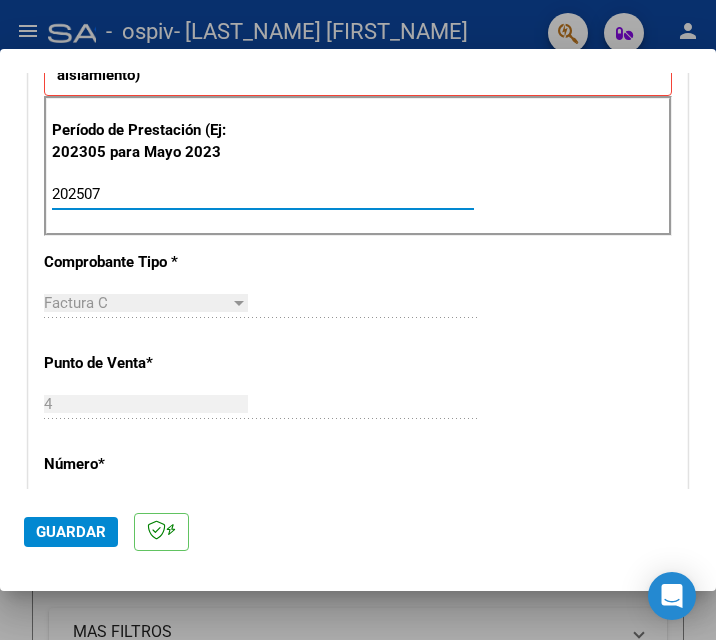 type on "202507" 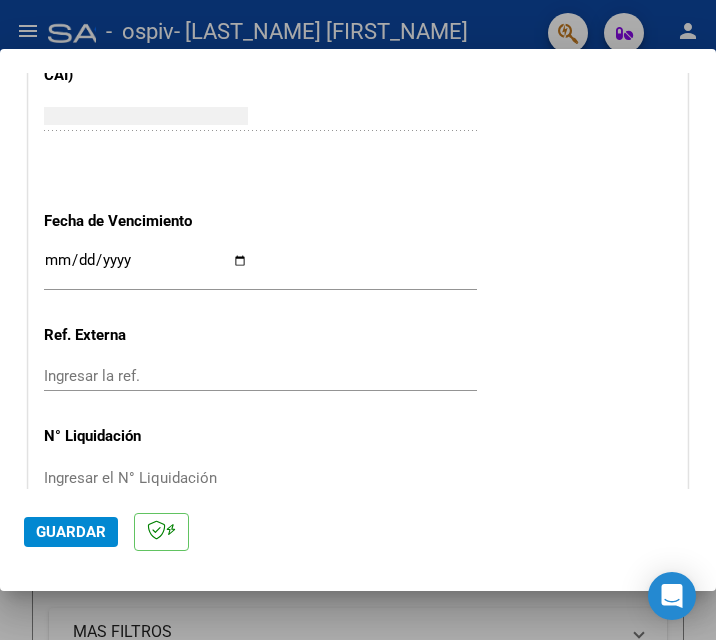 scroll, scrollTop: 1311, scrollLeft: 0, axis: vertical 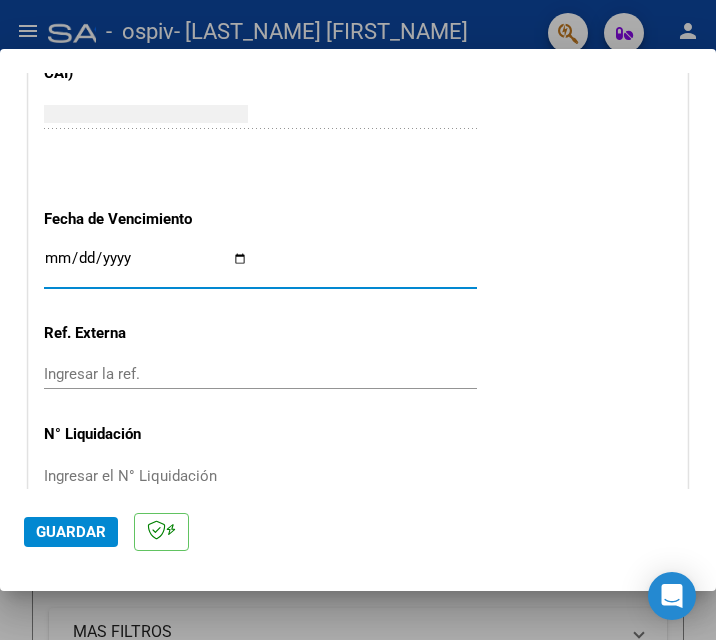 click on "Ingresar la fecha" at bounding box center (146, 266) 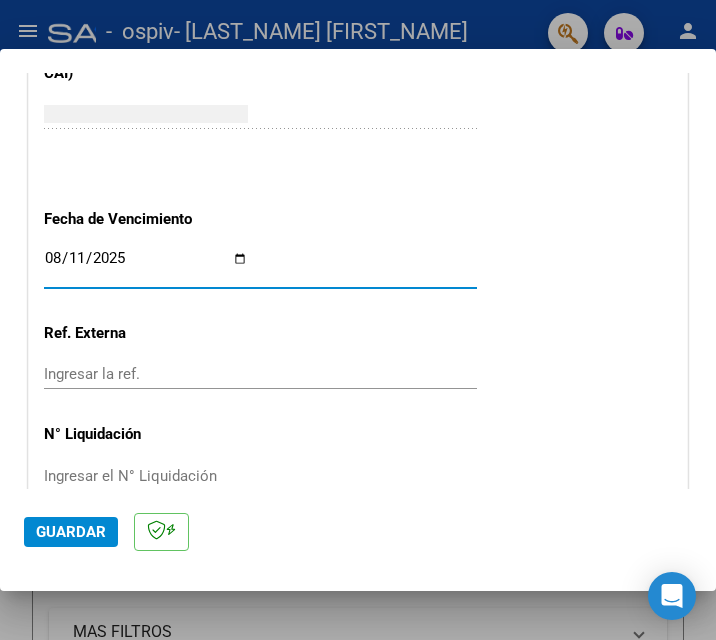 type on "2025-08-11" 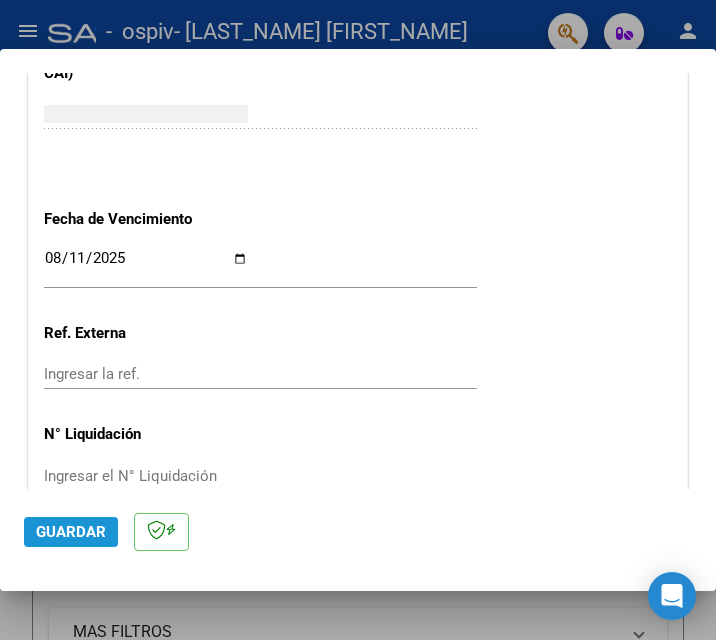 click on "Guardar" 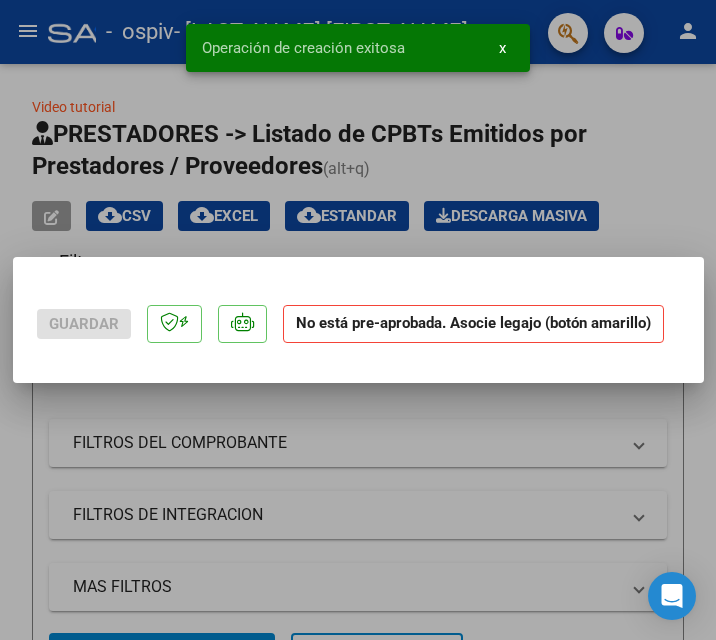 scroll, scrollTop: 0, scrollLeft: 0, axis: both 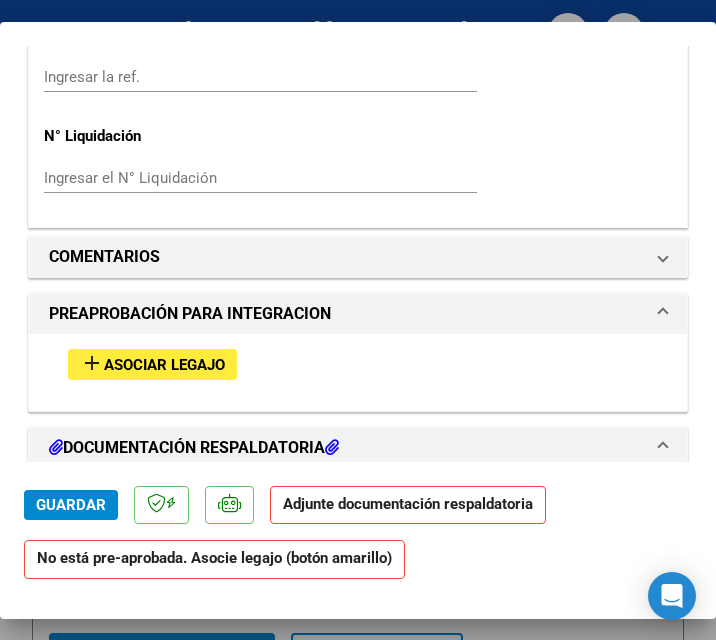 click on "add Asociar Legajo" at bounding box center (152, 364) 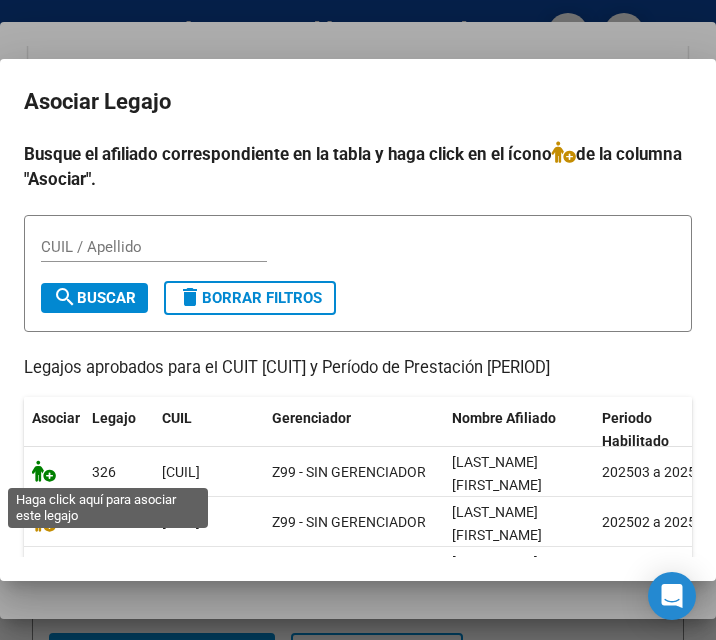 click 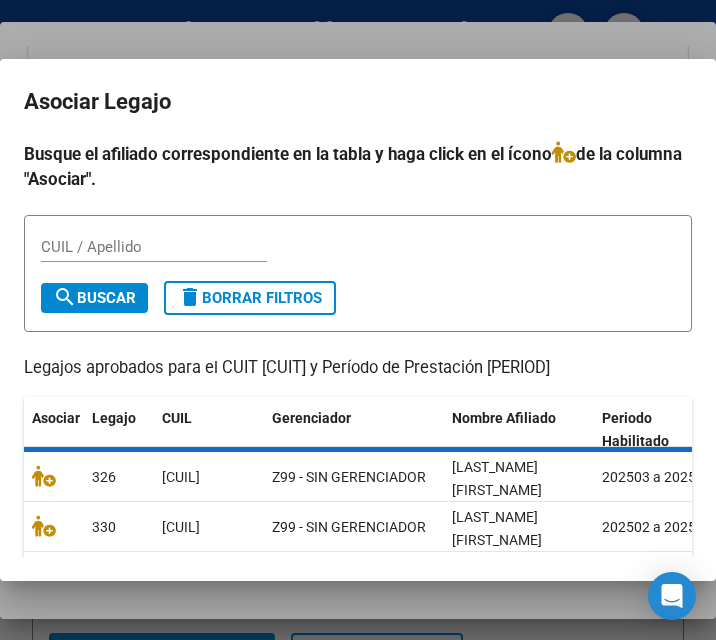 scroll, scrollTop: 1649, scrollLeft: 0, axis: vertical 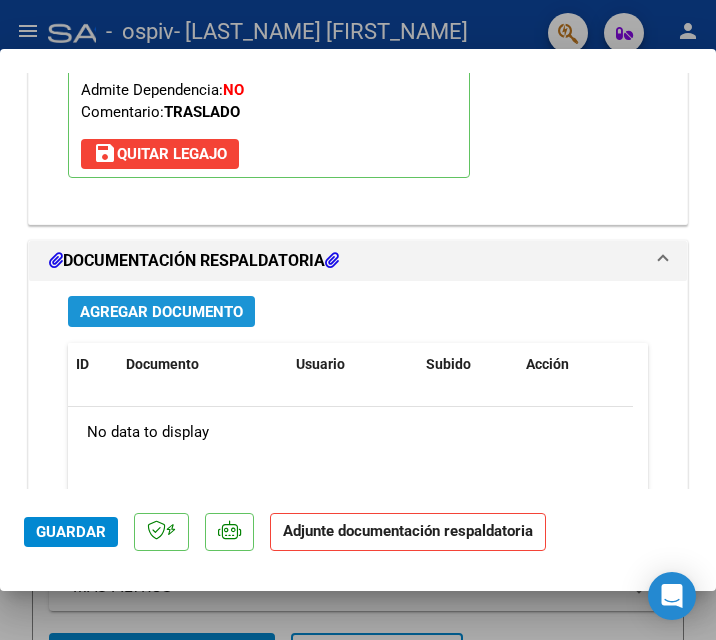 click on "Agregar Documento" at bounding box center (161, 312) 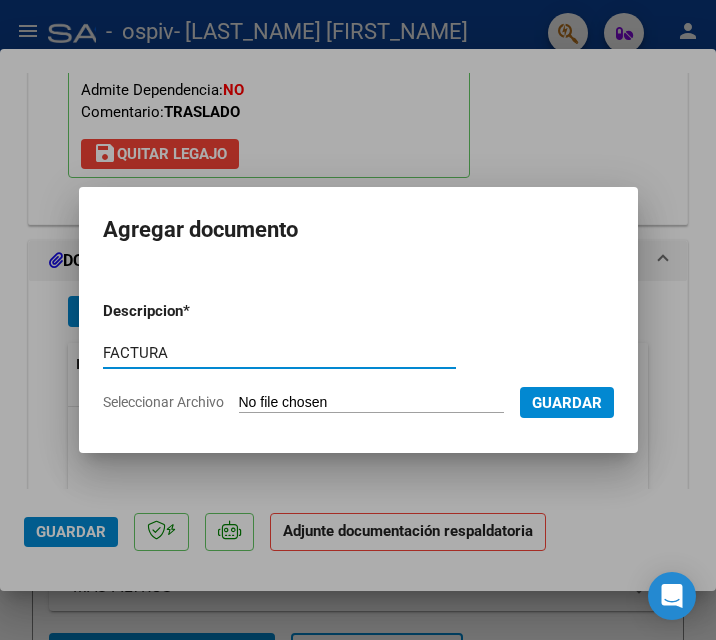 type on "FACTURA" 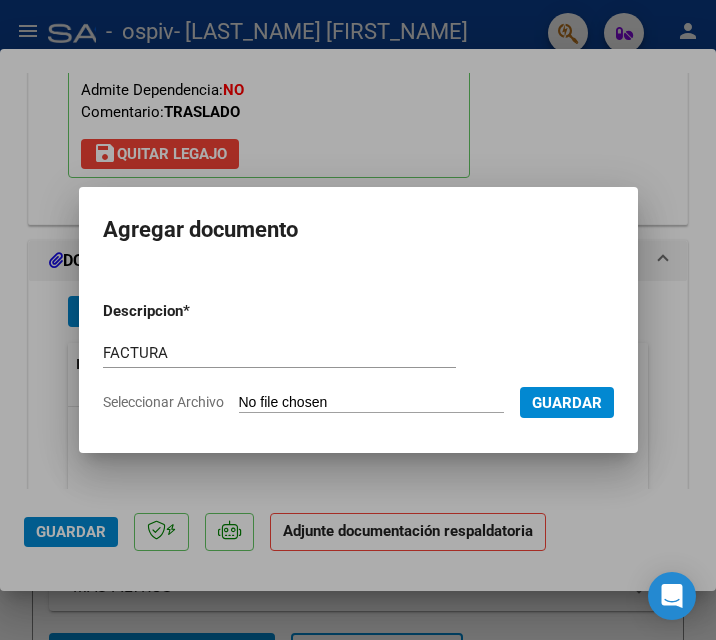 click on "Seleccionar Archivo" at bounding box center [371, 403] 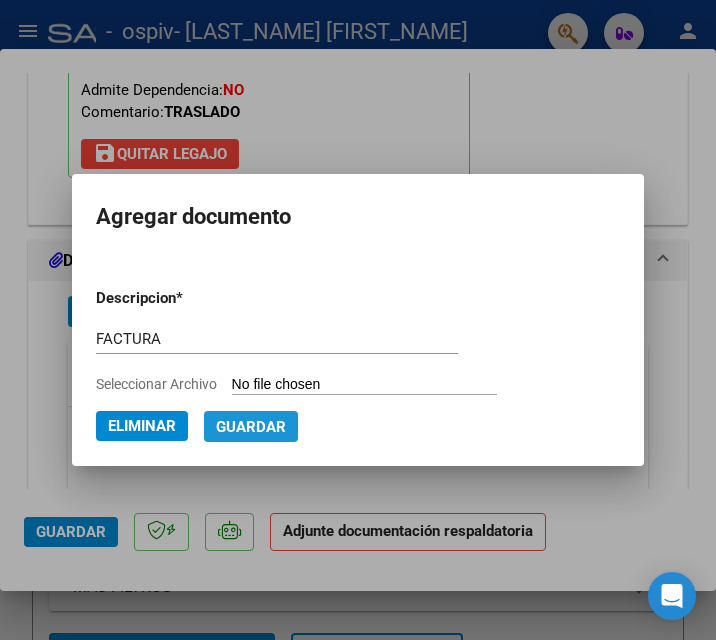 click on "Guardar" at bounding box center [251, 427] 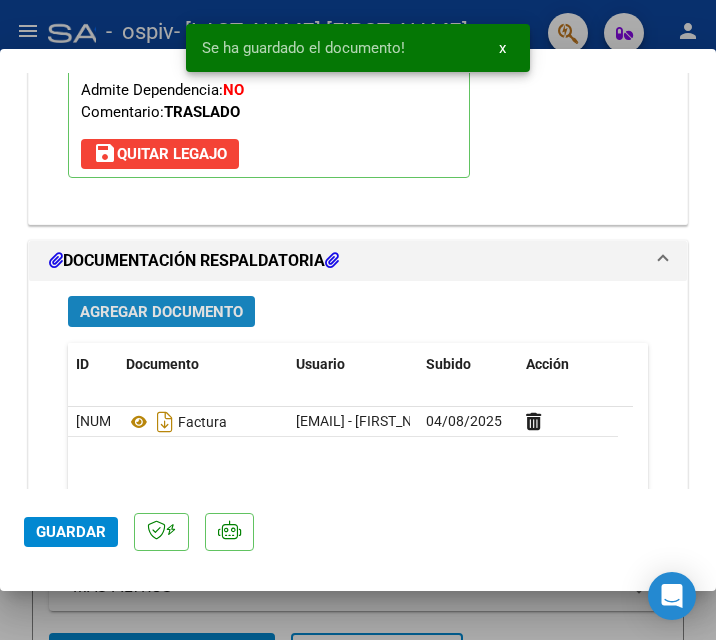 click on "Agregar Documento" at bounding box center (161, 311) 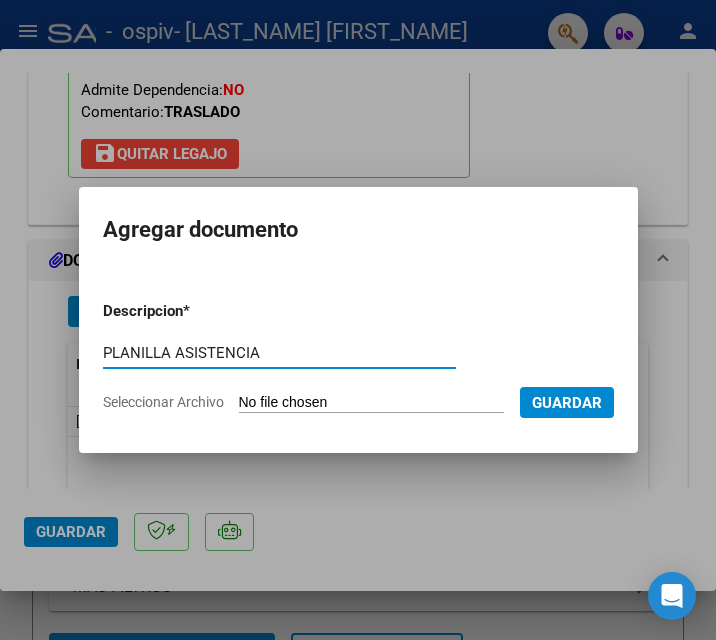 type on "PLANILLA ASISTENCIA" 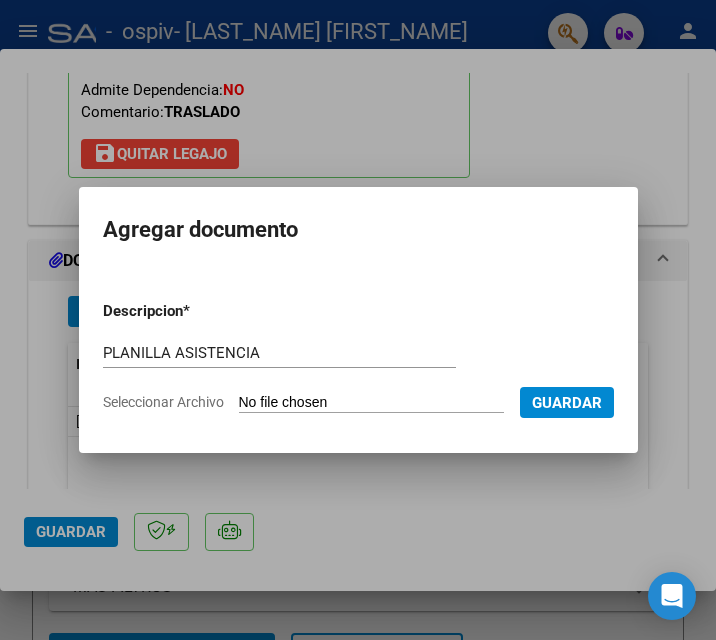 click on "Seleccionar Archivo" at bounding box center [371, 403] 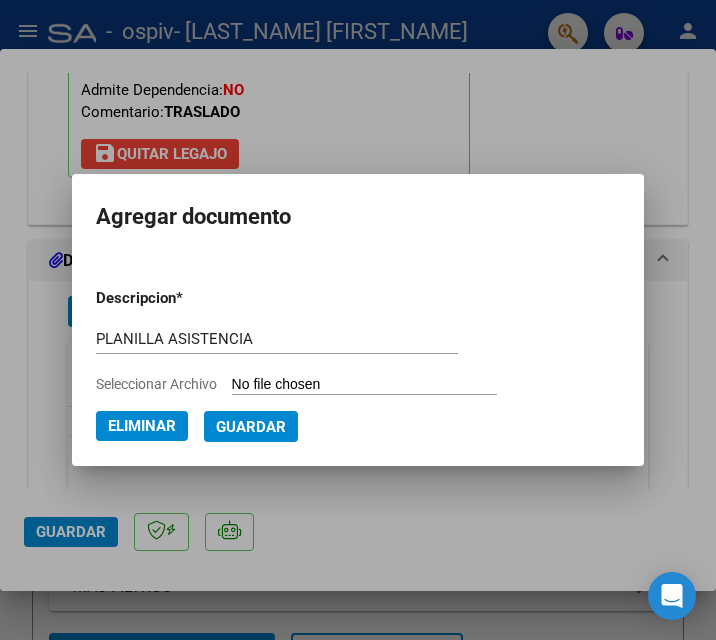 click on "Guardar" at bounding box center [251, 427] 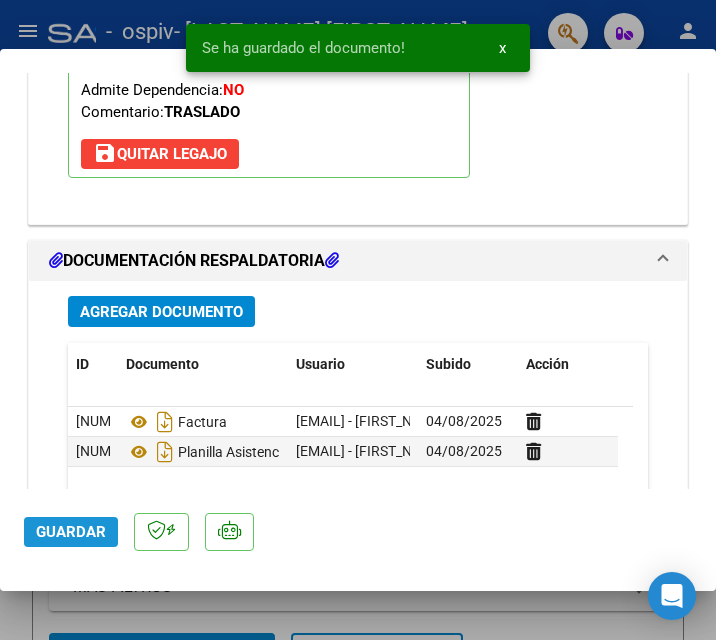 click on "Guardar" 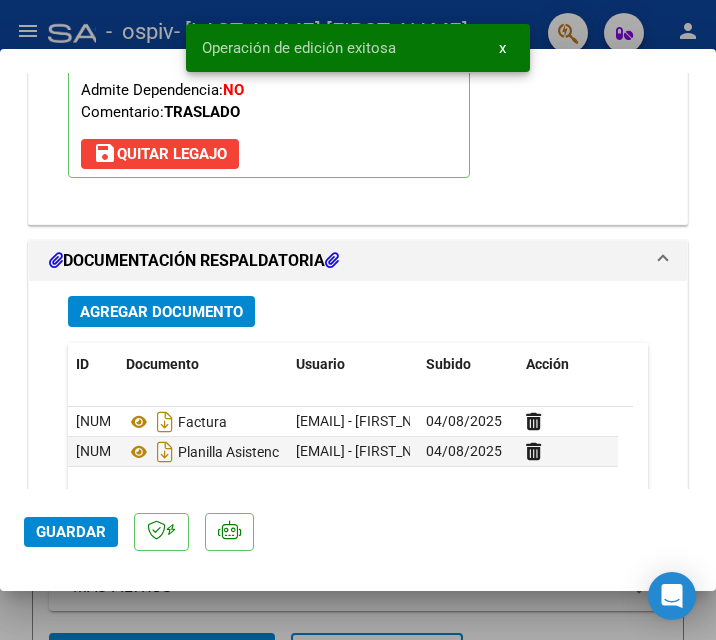click at bounding box center (358, 320) 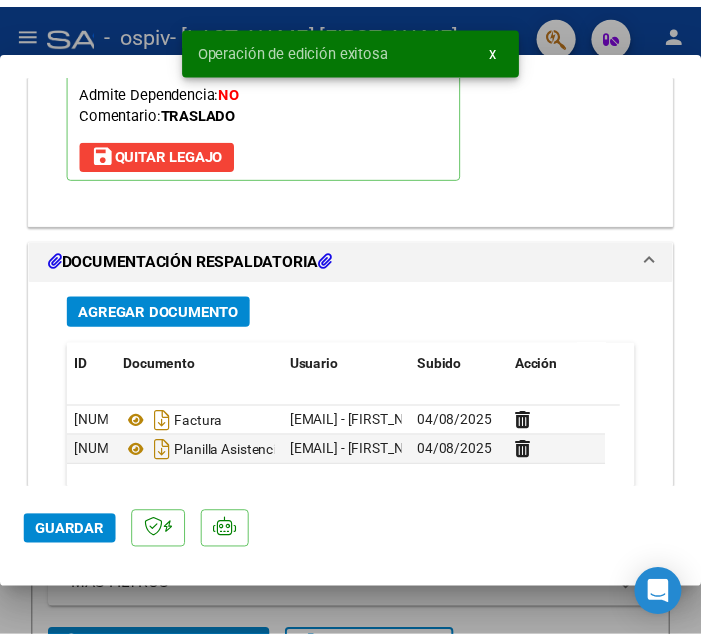 scroll, scrollTop: 1836, scrollLeft: 0, axis: vertical 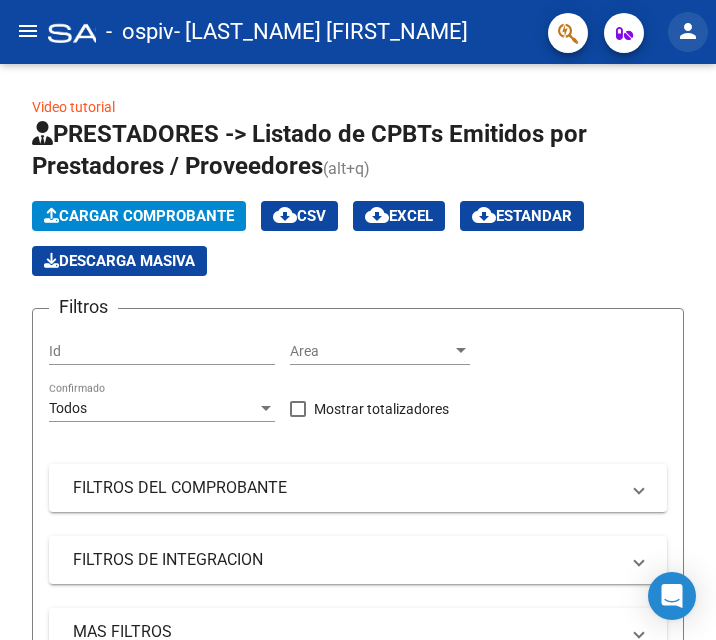 click on "person" 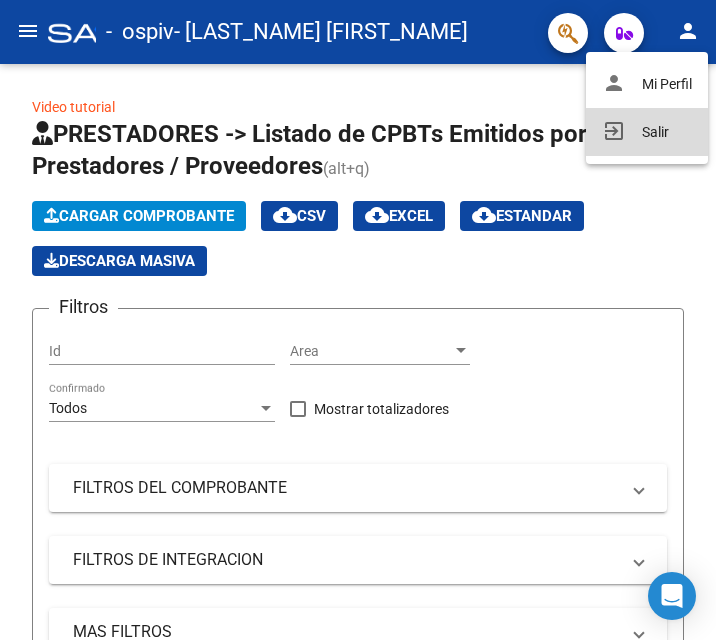 click on "exit_to_app  Salir" at bounding box center (647, 132) 